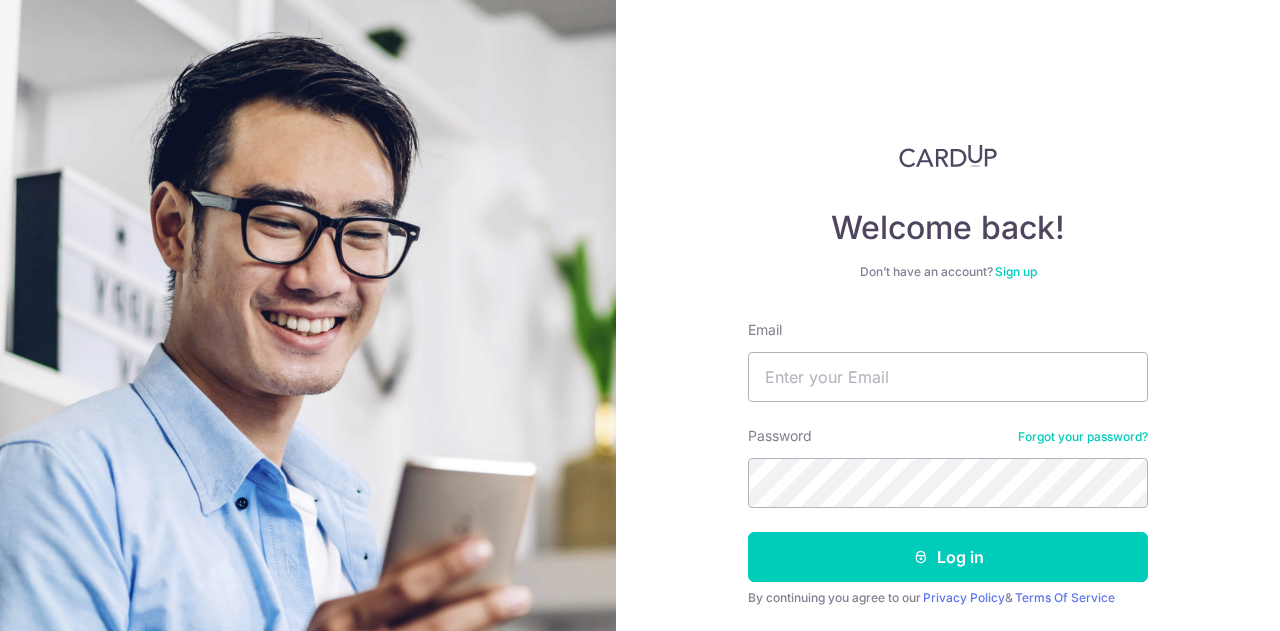 scroll, scrollTop: 0, scrollLeft: 0, axis: both 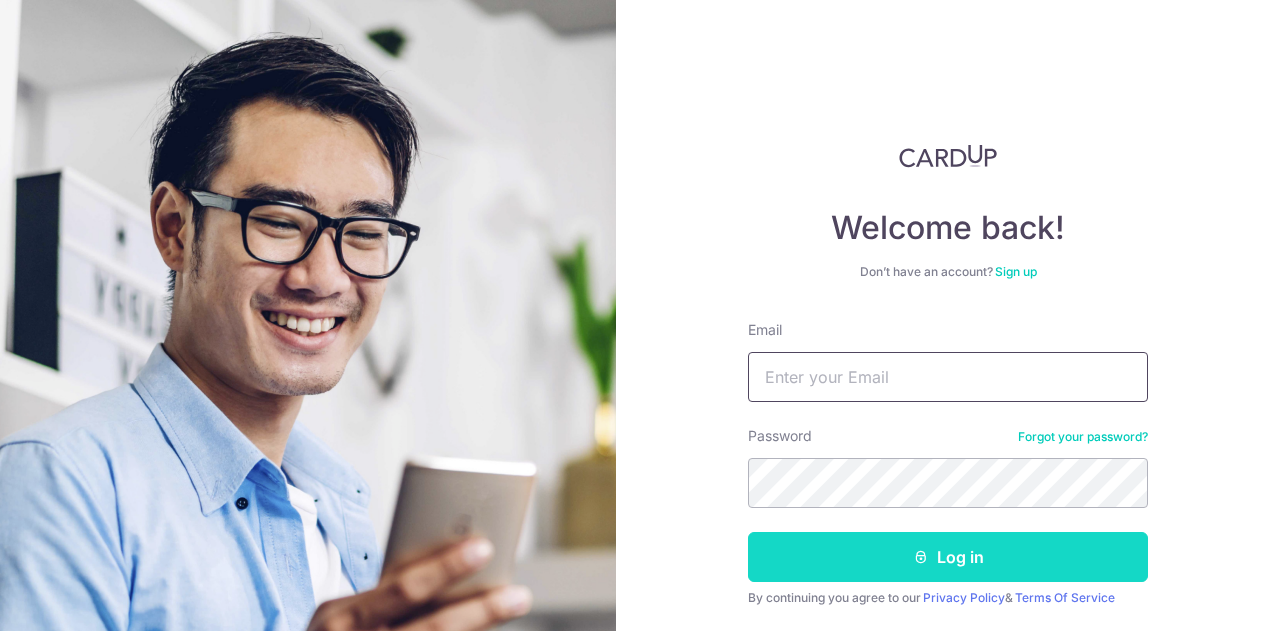 type on "chimkh@gmail.com" 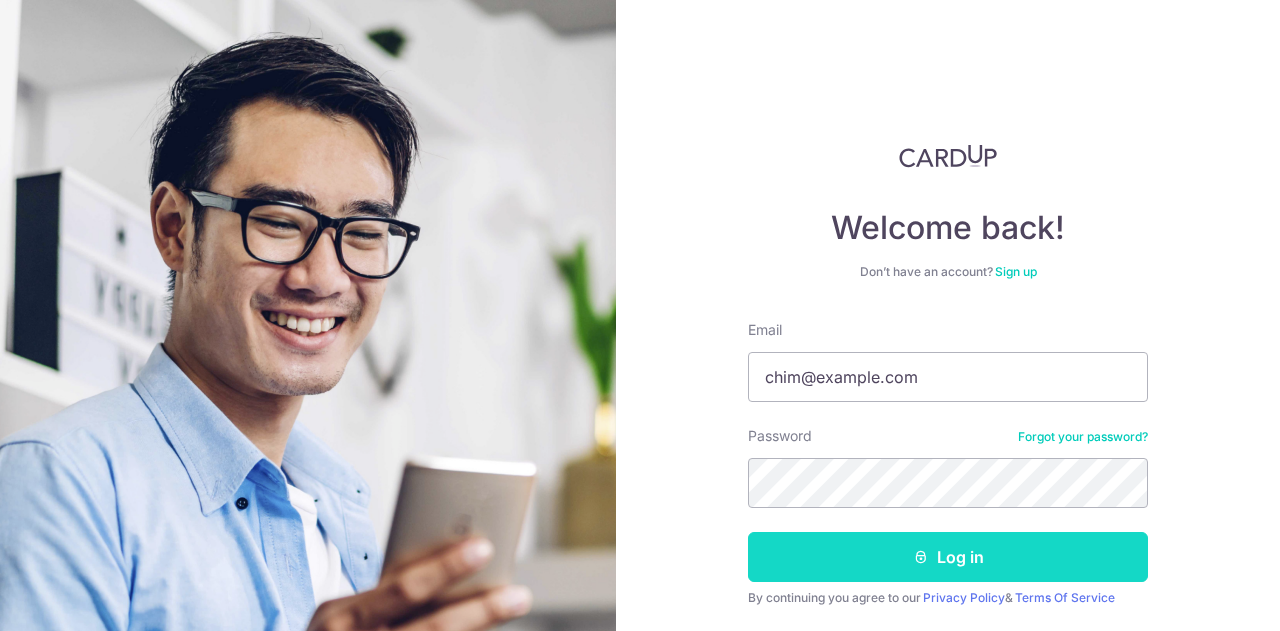 click on "Log in" at bounding box center (948, 557) 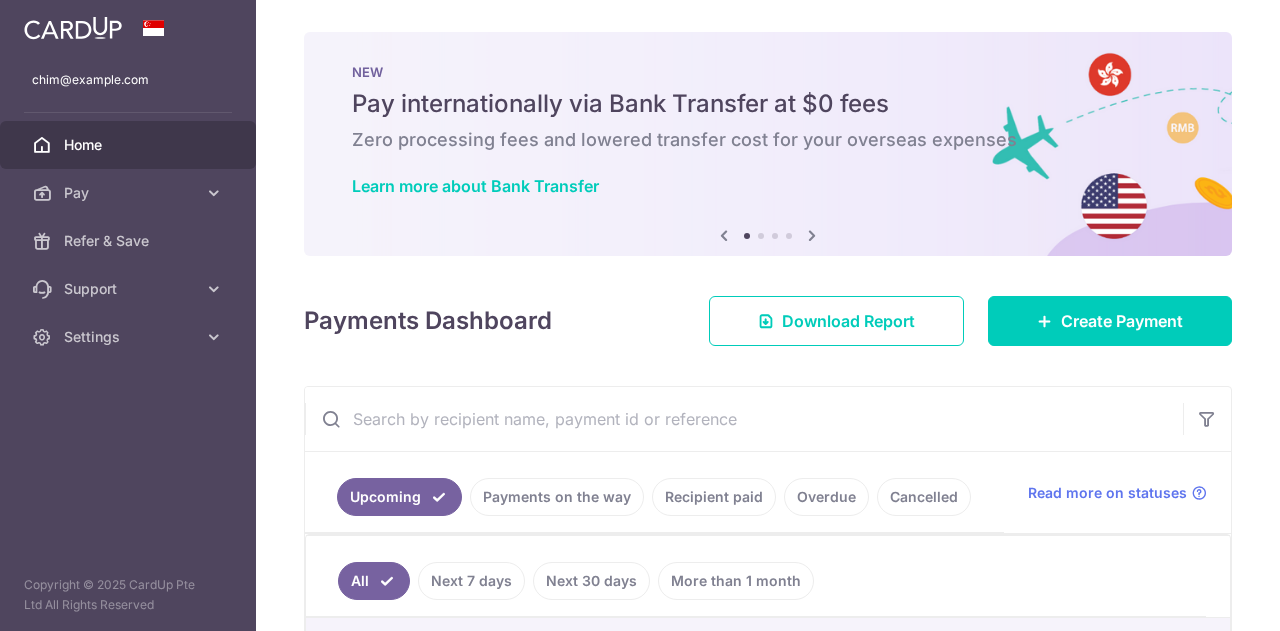 scroll, scrollTop: 0, scrollLeft: 0, axis: both 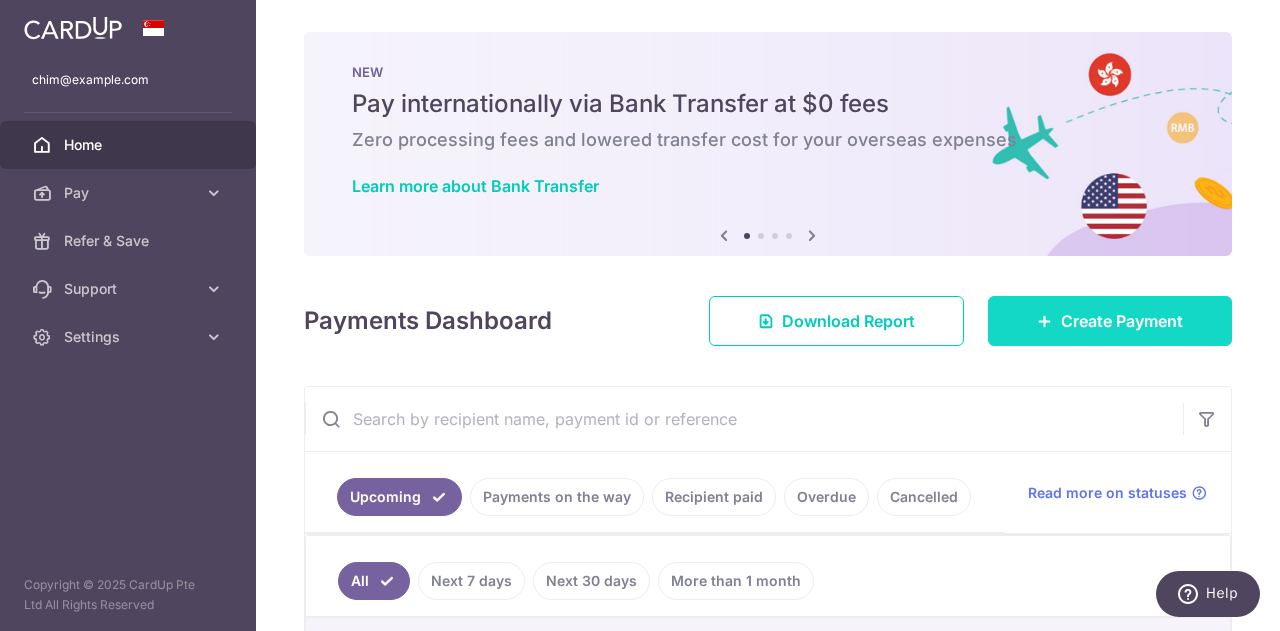 click on "Create Payment" at bounding box center (1122, 321) 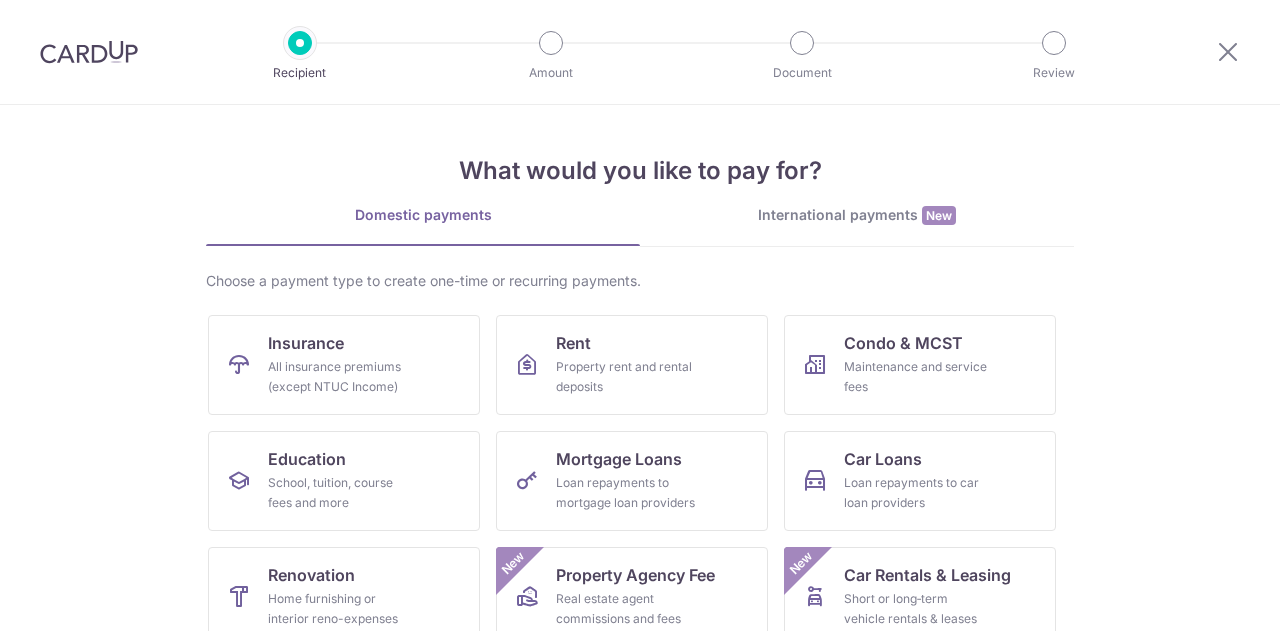 scroll, scrollTop: 0, scrollLeft: 0, axis: both 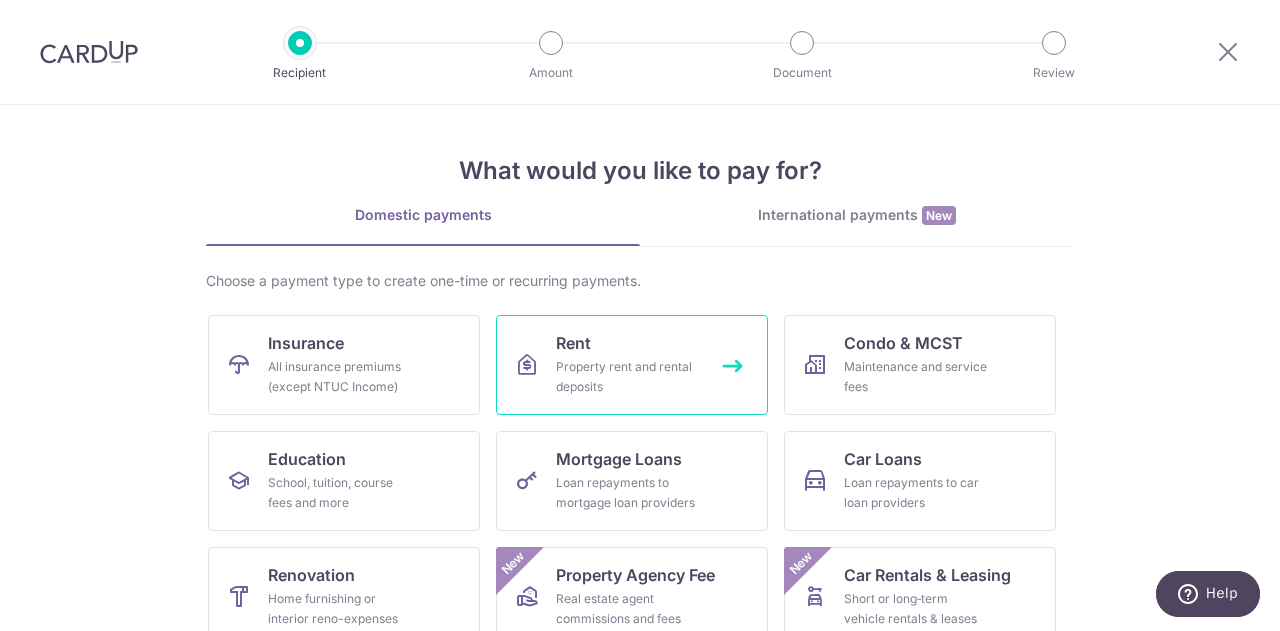 click on "Property rent and rental deposits" at bounding box center [628, 377] 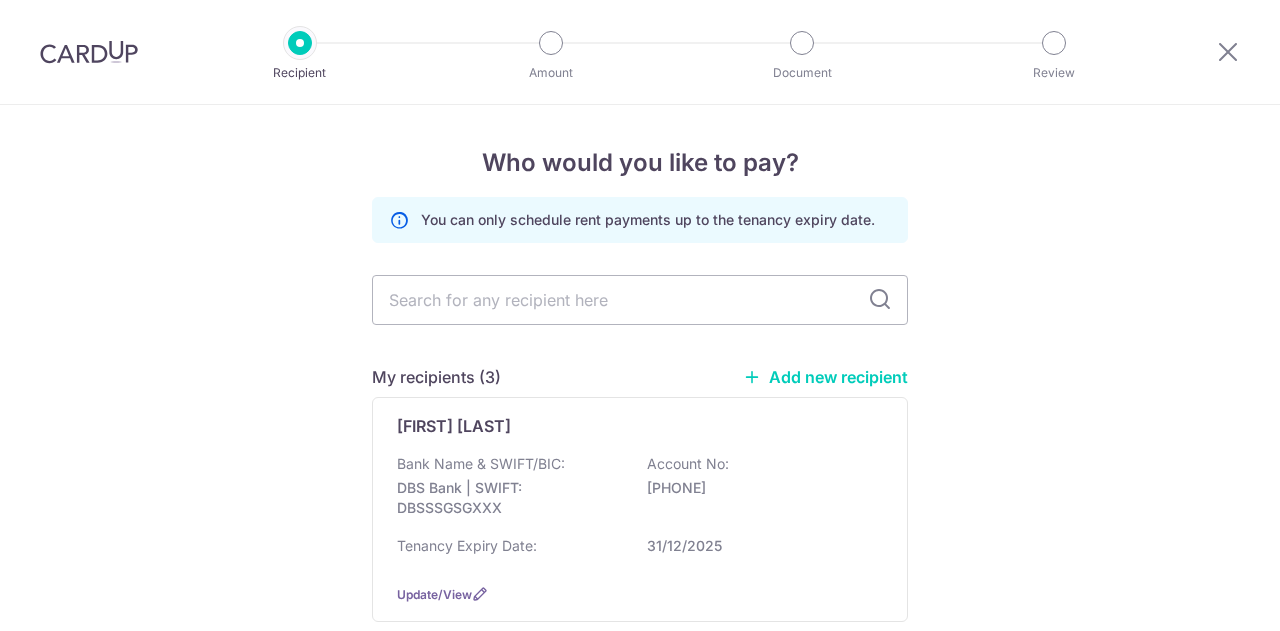 scroll, scrollTop: 0, scrollLeft: 0, axis: both 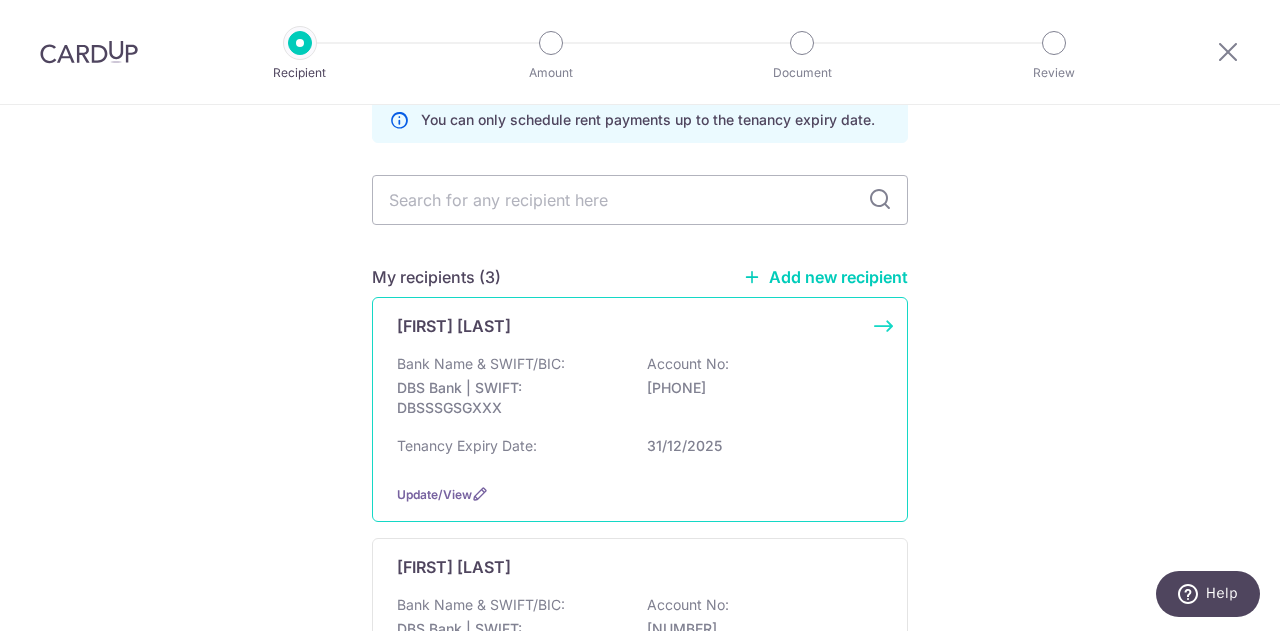 click on "DBS Bank | SWIFT: DBSSSGSGXXX" at bounding box center (509, 398) 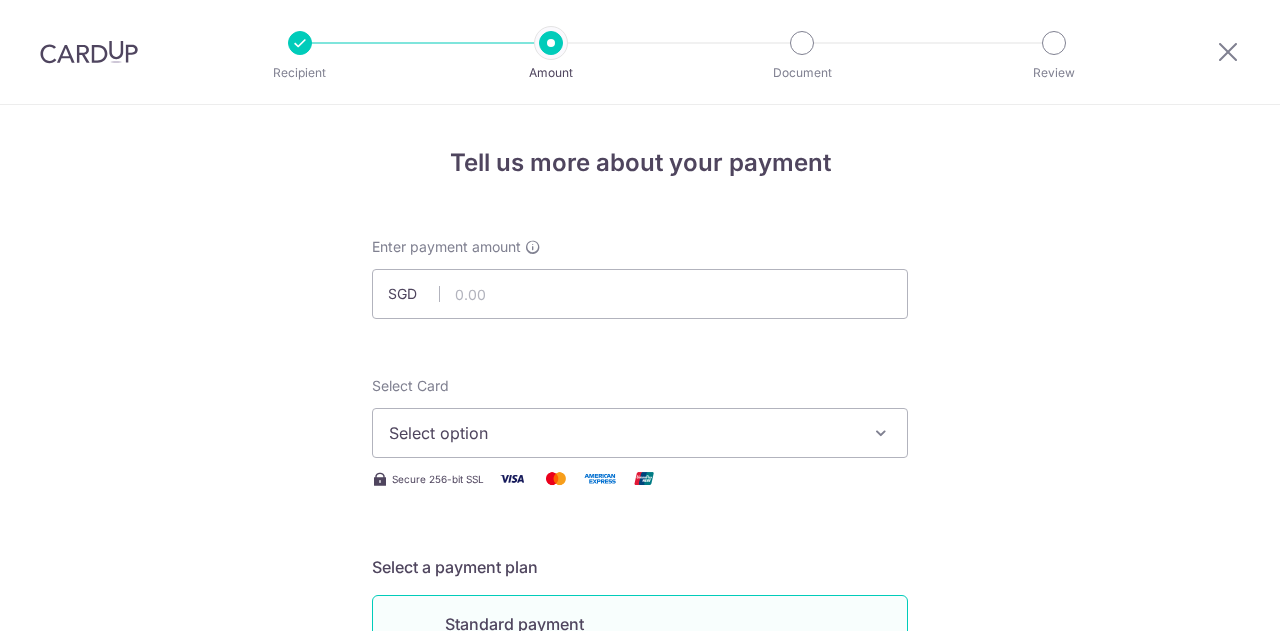 scroll, scrollTop: 0, scrollLeft: 0, axis: both 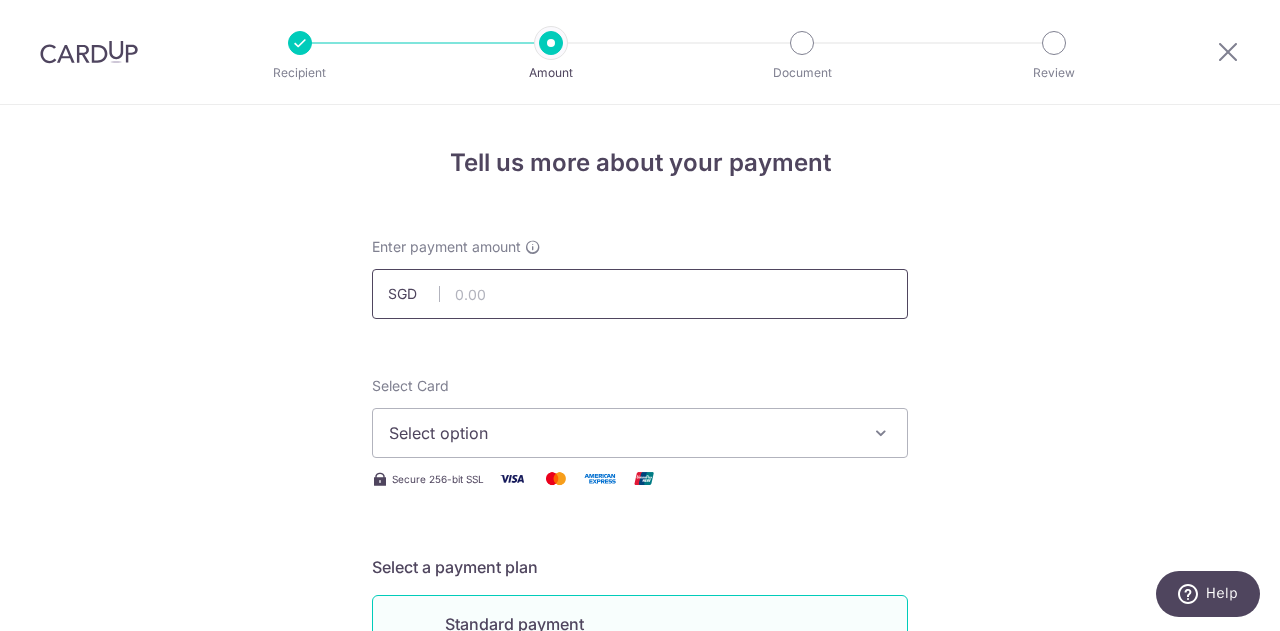 click at bounding box center [640, 294] 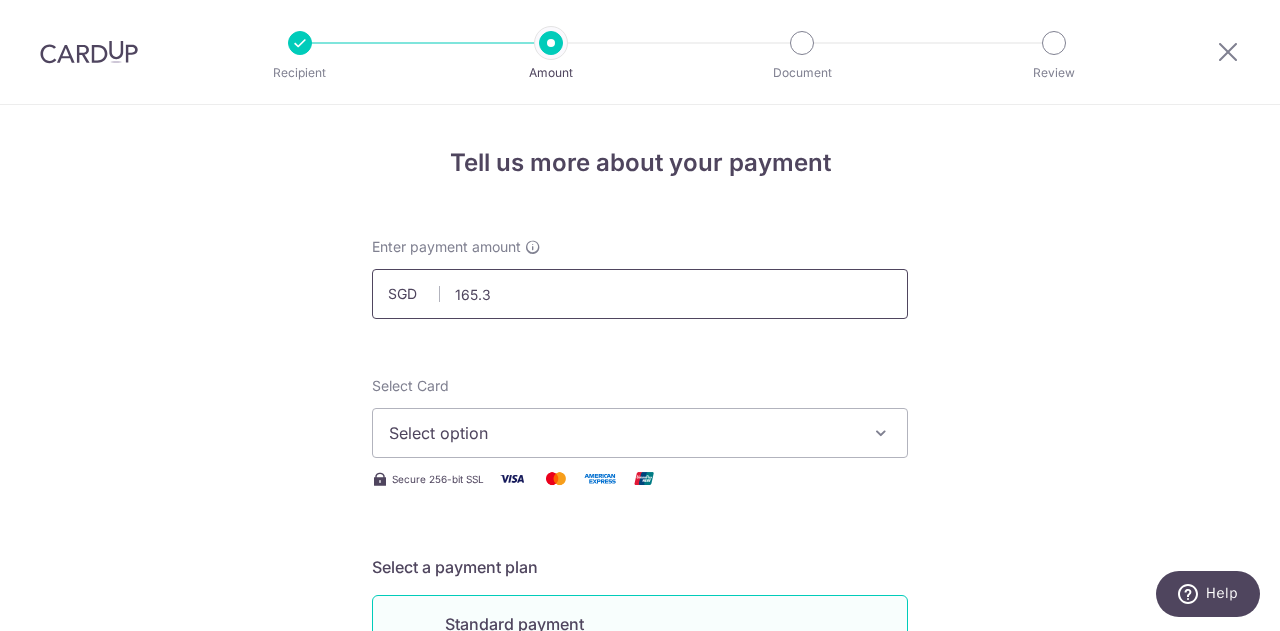 type on "165.38" 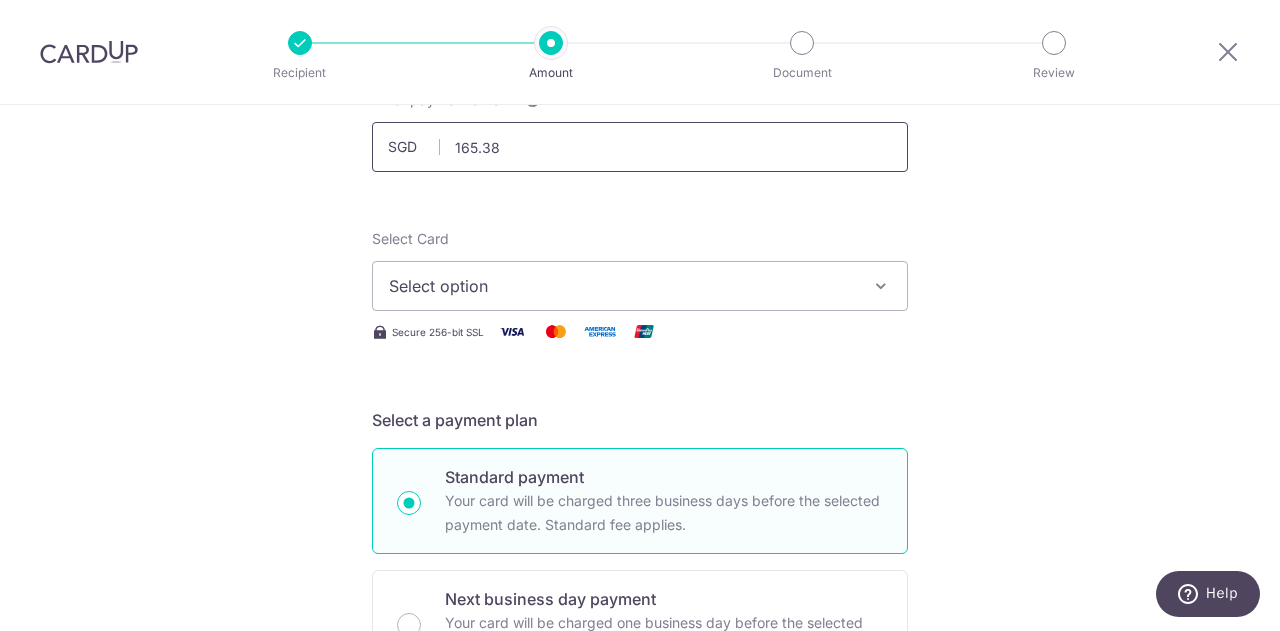 scroll, scrollTop: 200, scrollLeft: 0, axis: vertical 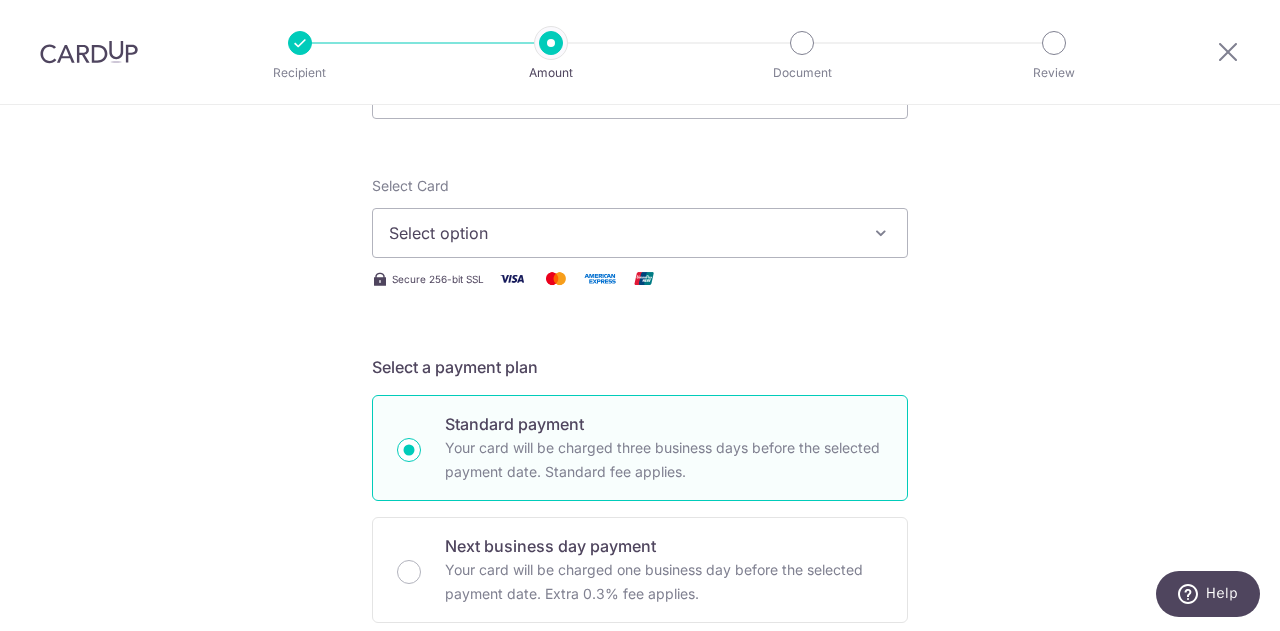click on "Select option" at bounding box center [622, 233] 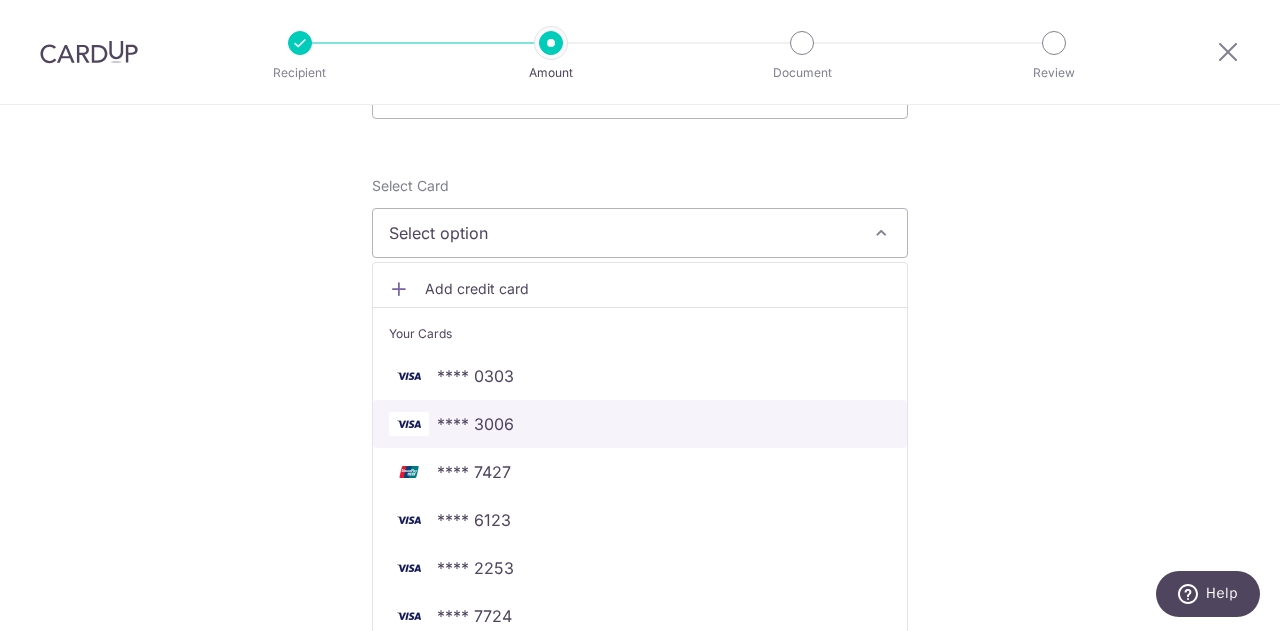 click on "**** 3006" at bounding box center (475, 424) 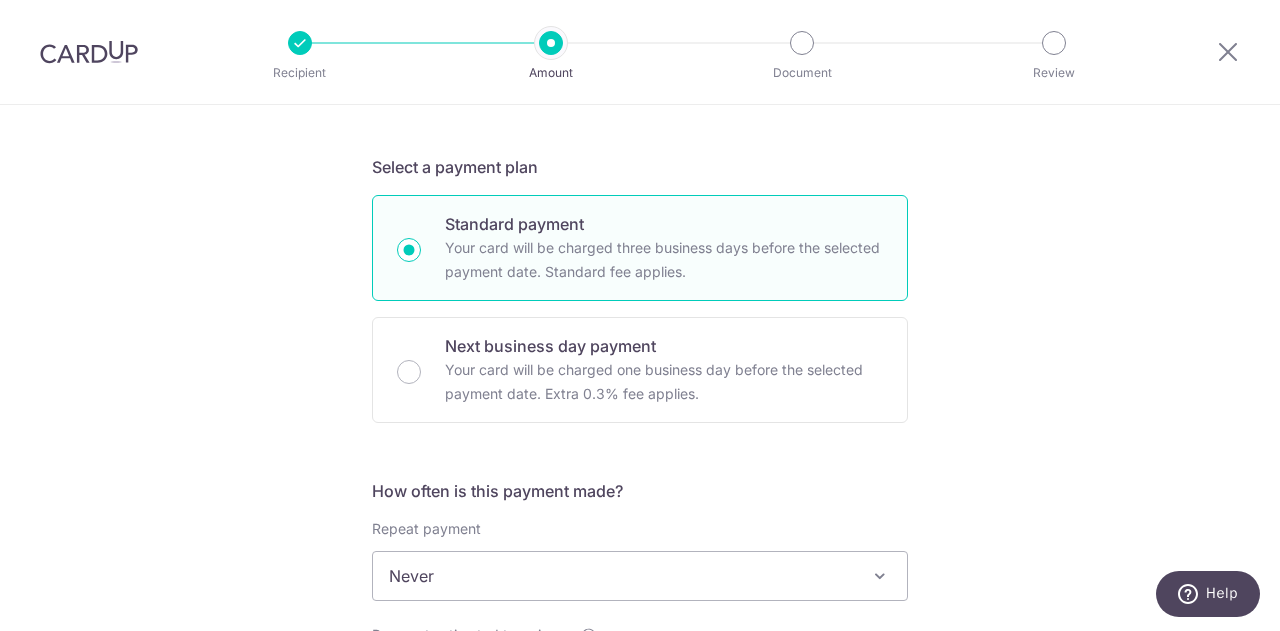 scroll, scrollTop: 600, scrollLeft: 0, axis: vertical 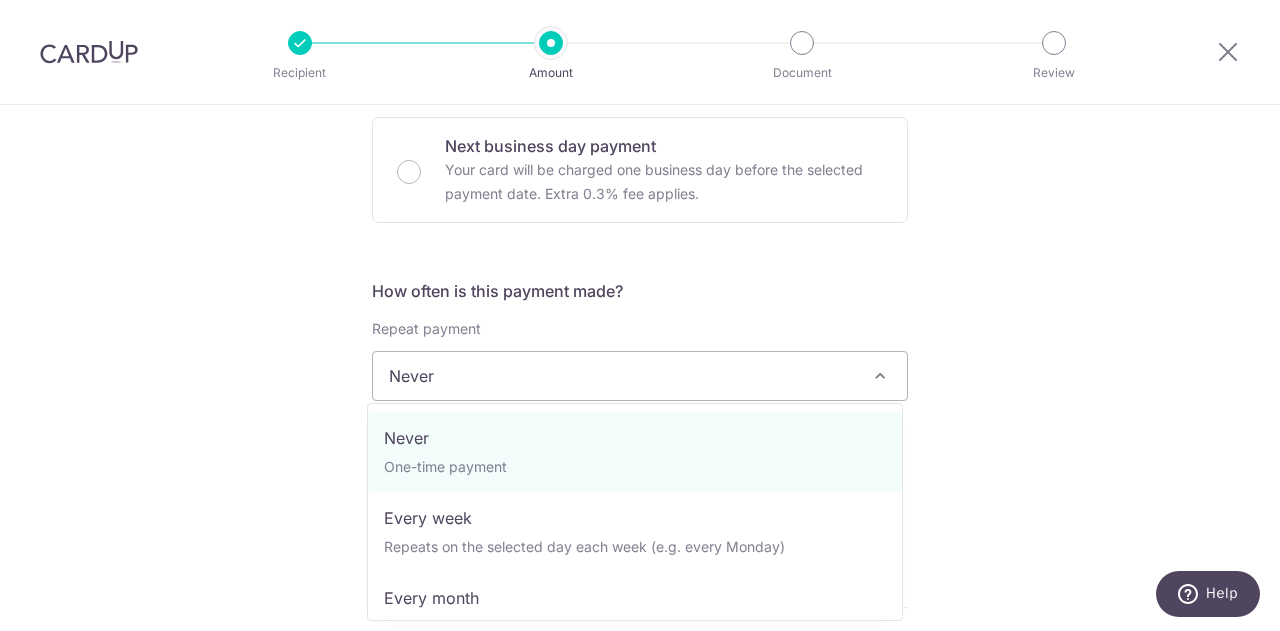 click on "Never" at bounding box center [640, 376] 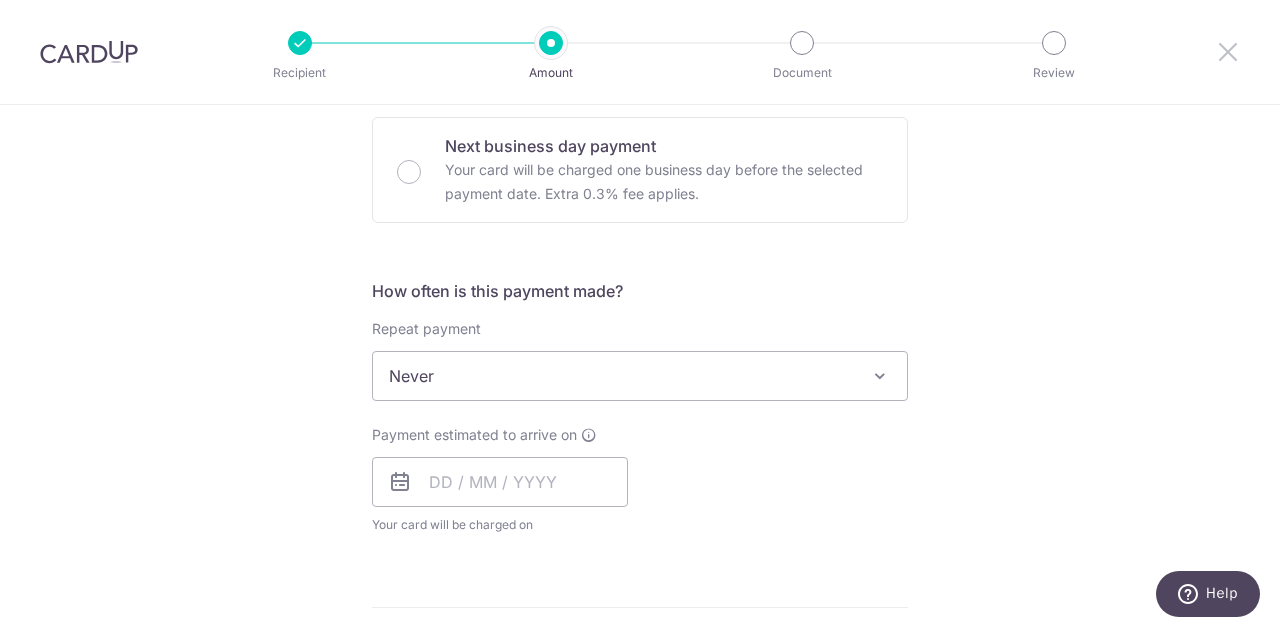 click at bounding box center (1228, 51) 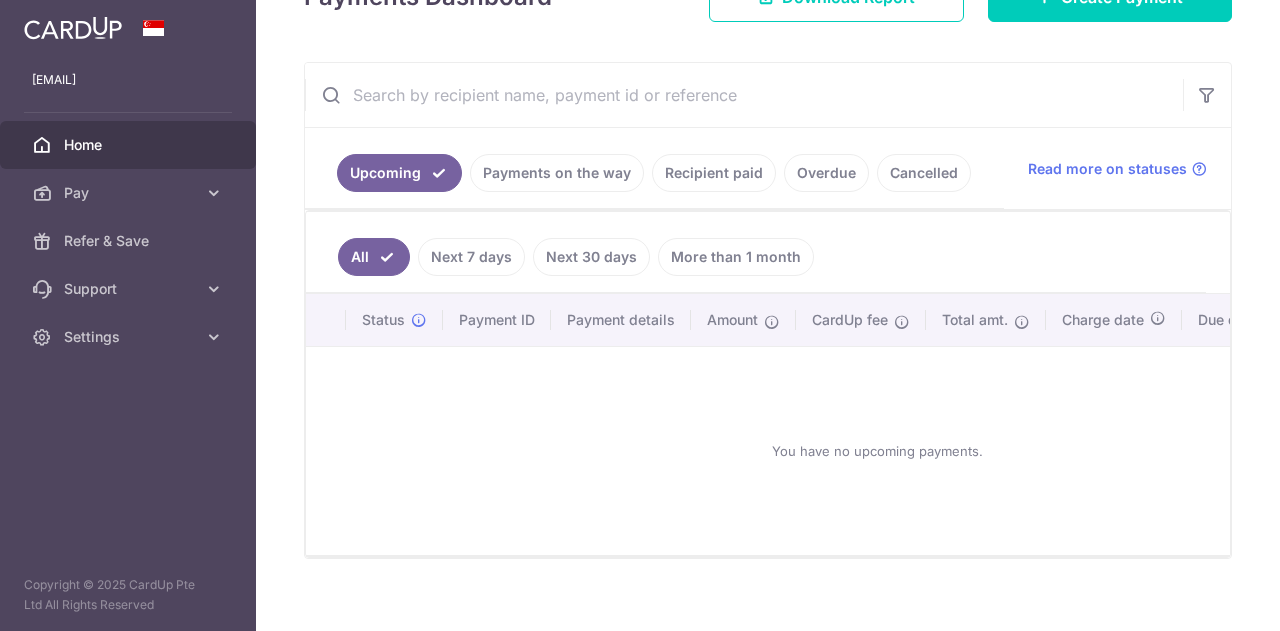 click on "Payments on the way" at bounding box center [557, 173] 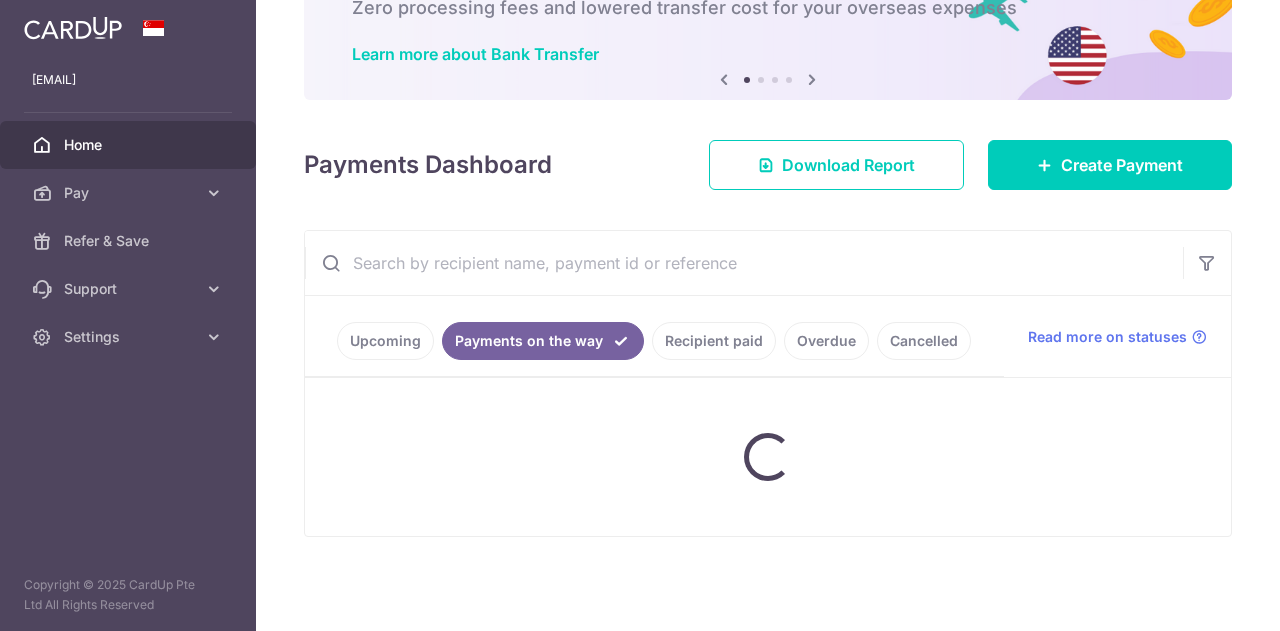 scroll, scrollTop: 106, scrollLeft: 0, axis: vertical 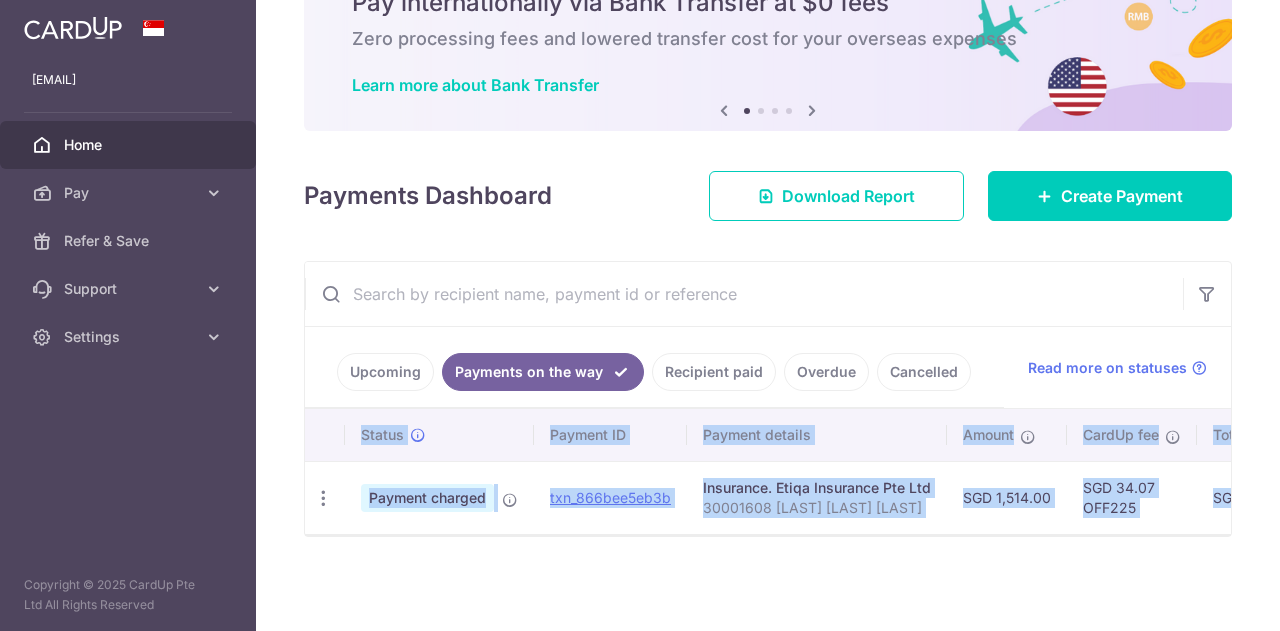 drag, startPoint x: 809, startPoint y: 535, endPoint x: 920, endPoint y: 533, distance: 111.01801 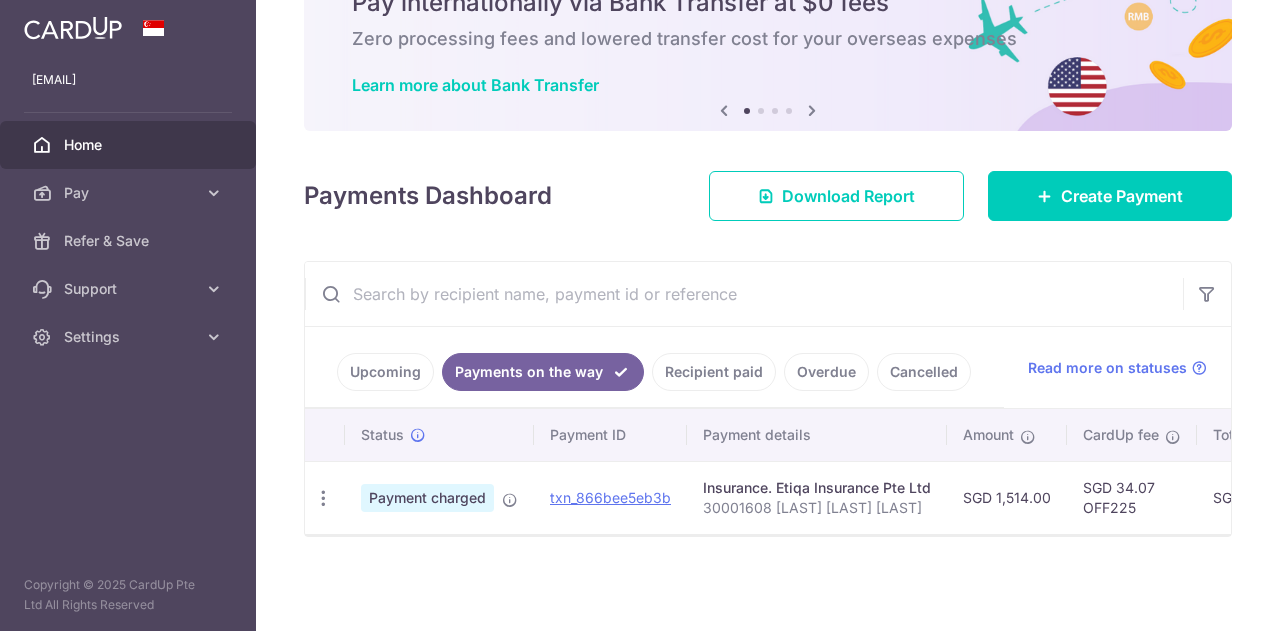 click on "Recipient paid" at bounding box center [714, 372] 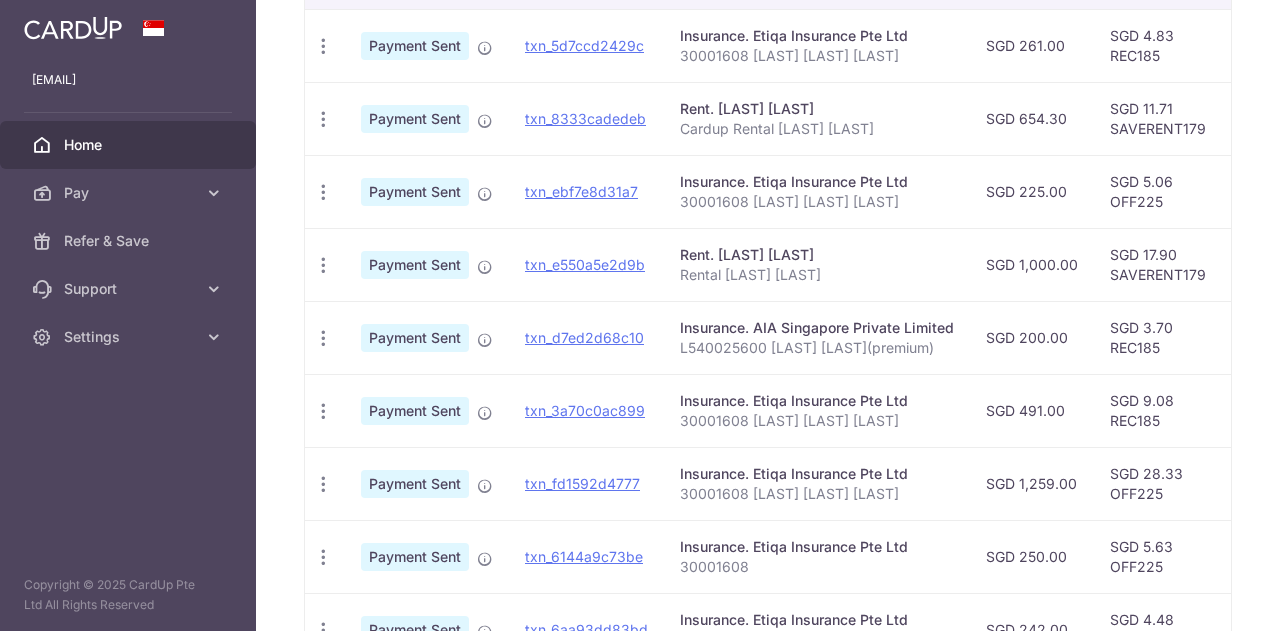 scroll, scrollTop: 700, scrollLeft: 0, axis: vertical 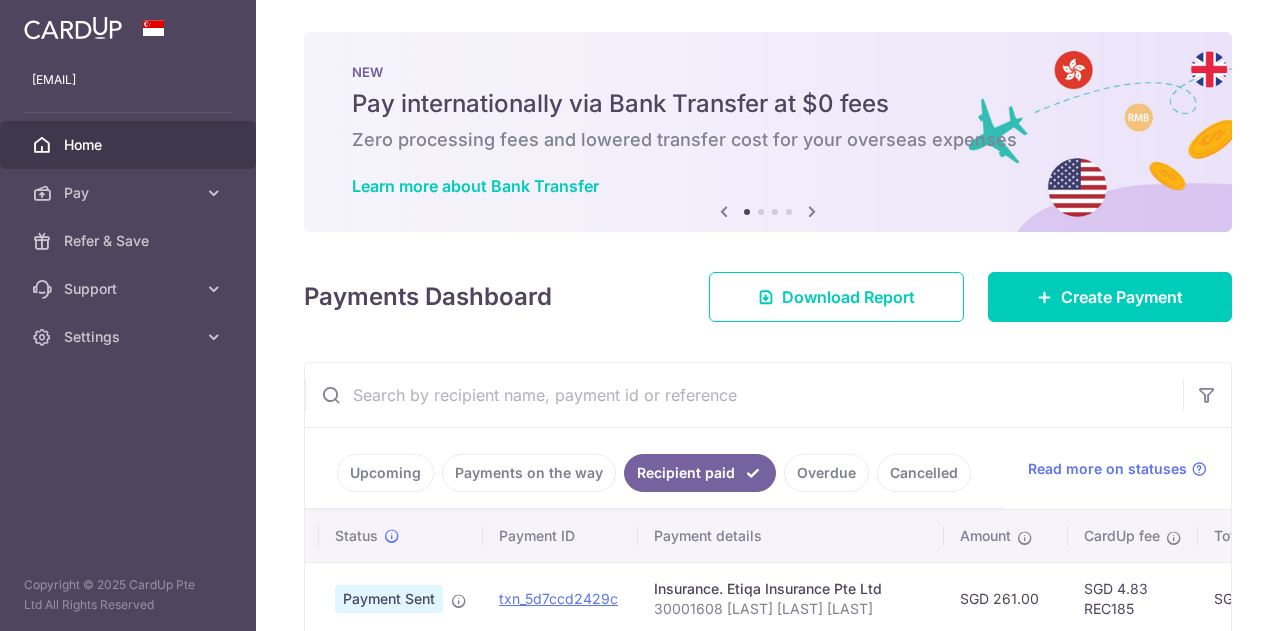click on "Payments on the way" at bounding box center [529, 473] 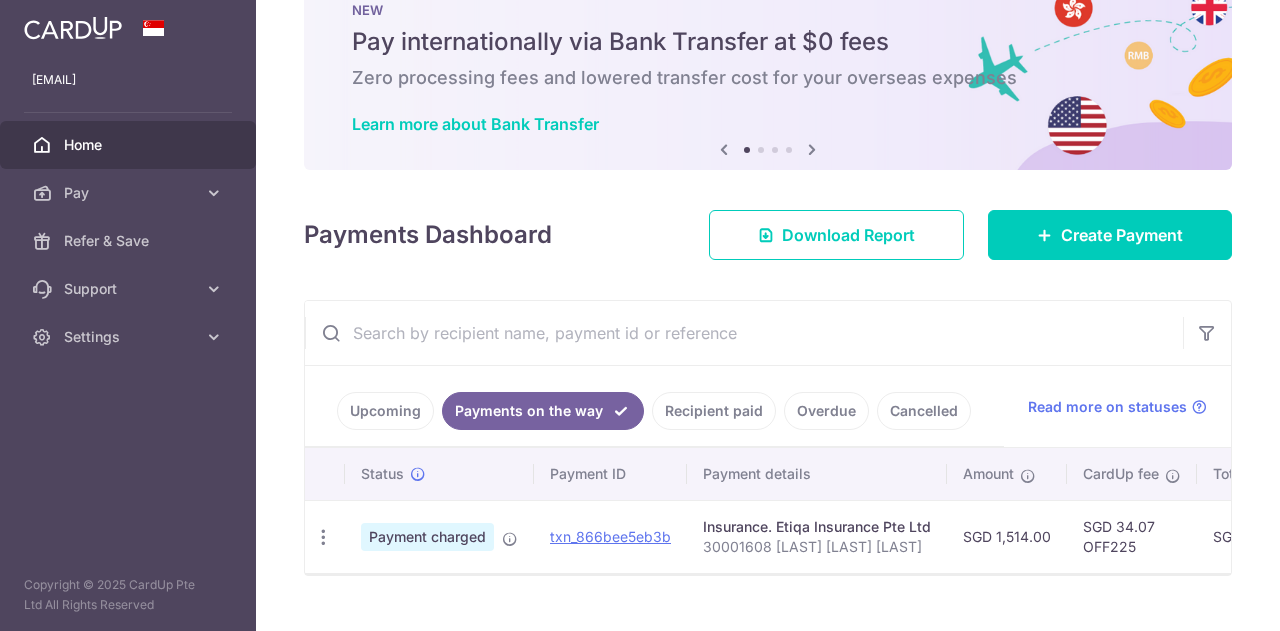 scroll, scrollTop: 106, scrollLeft: 0, axis: vertical 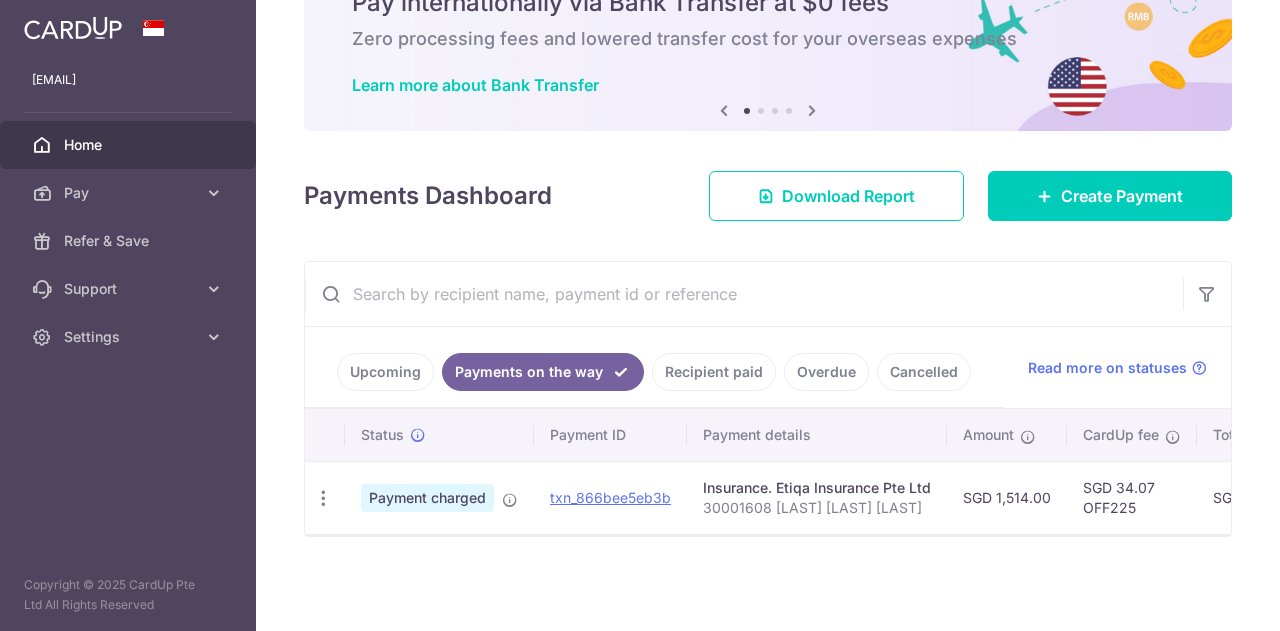 drag, startPoint x: 906, startPoint y: 552, endPoint x: 974, endPoint y: 553, distance: 68.007355 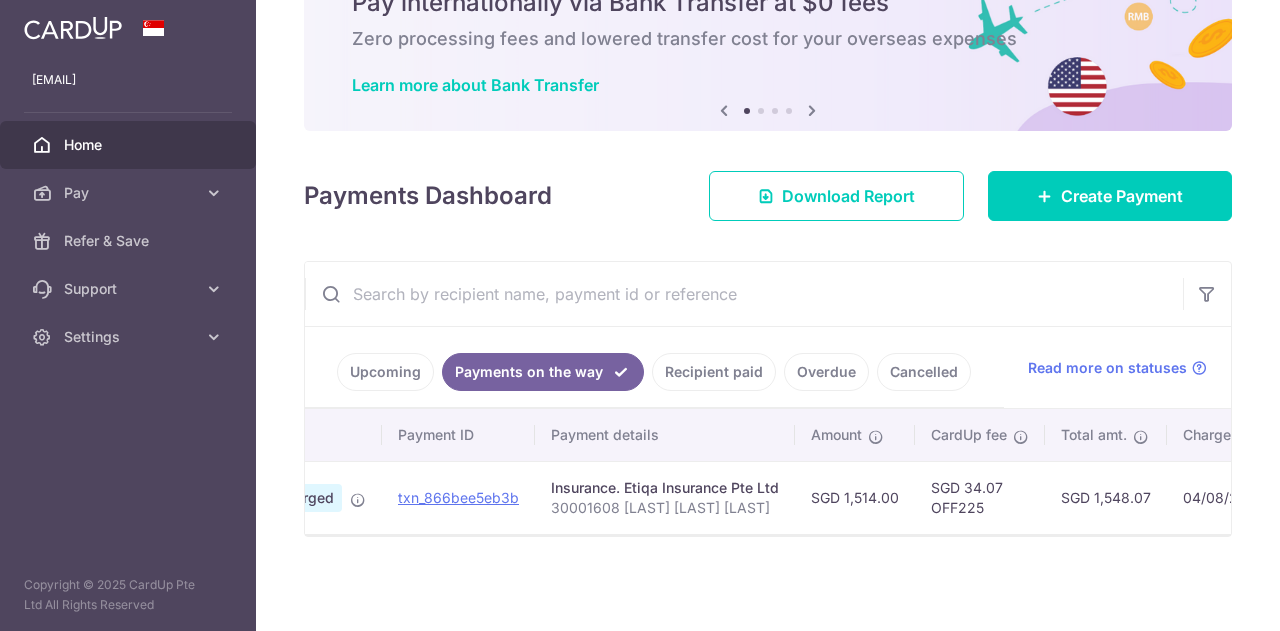 click on "Upcoming" at bounding box center (385, 372) 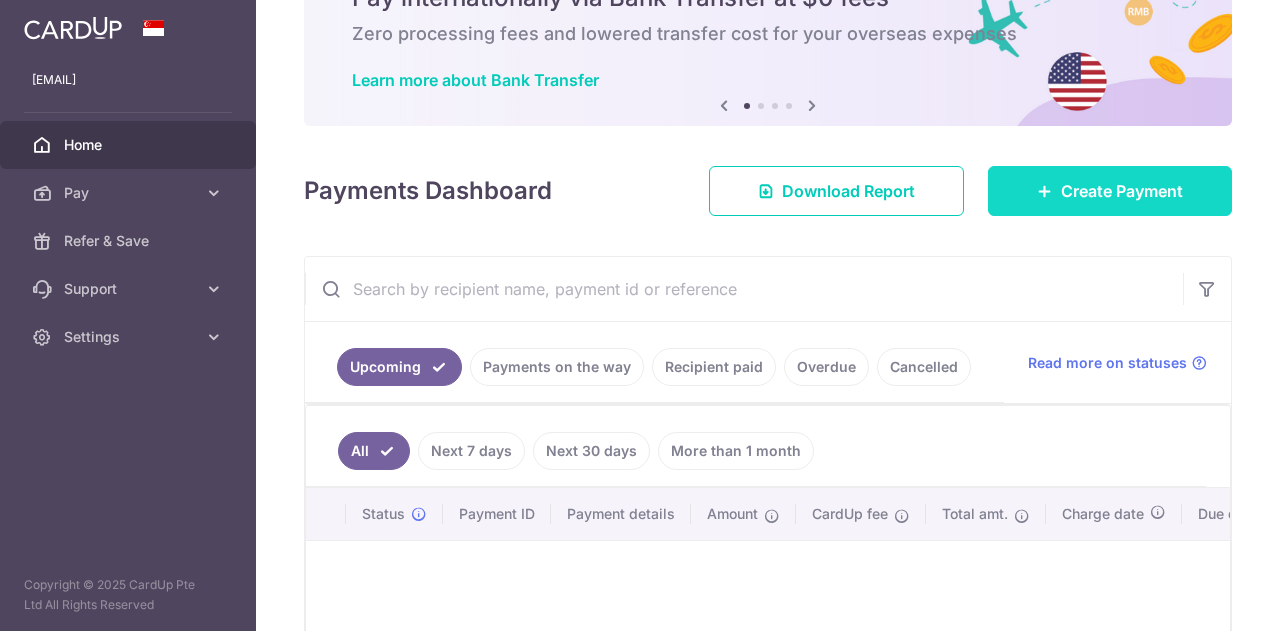 click on "Create Payment" at bounding box center (1122, 191) 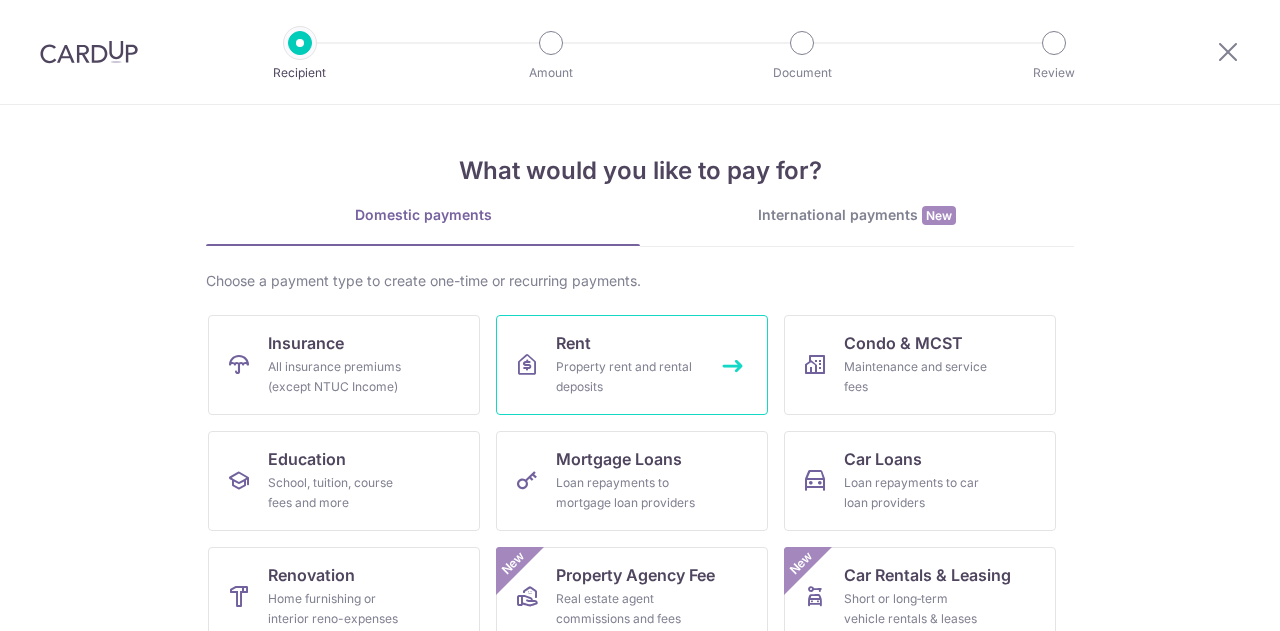 click on "Property rent and rental deposits" at bounding box center (628, 377) 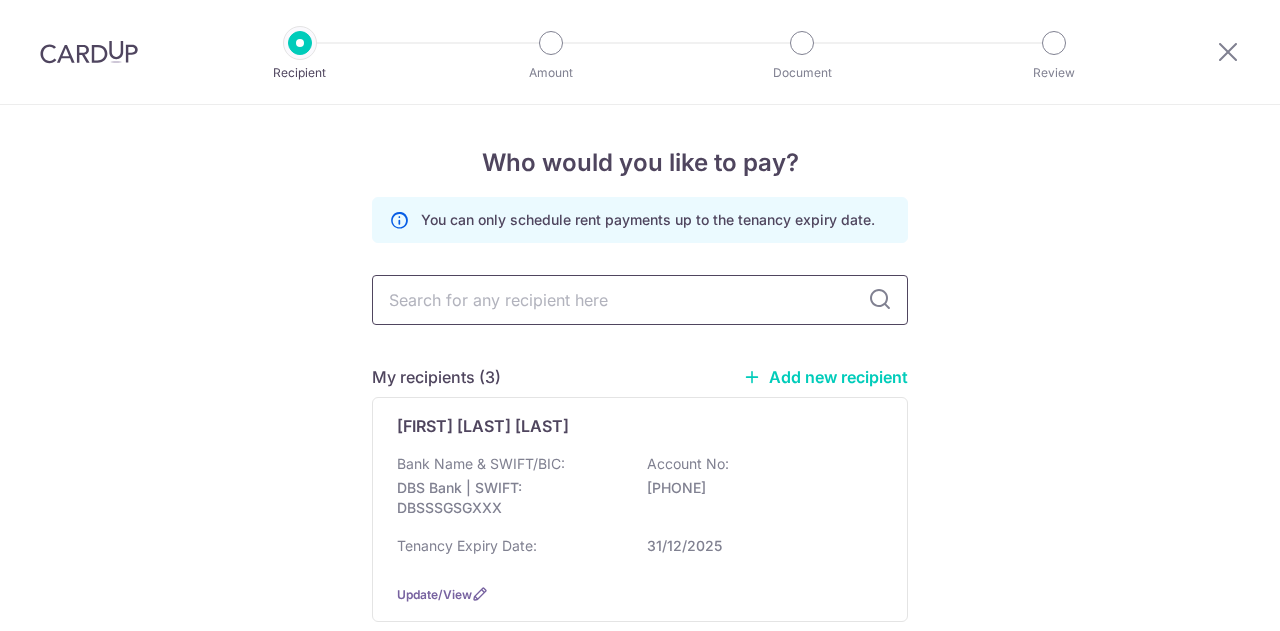 scroll, scrollTop: 0, scrollLeft: 0, axis: both 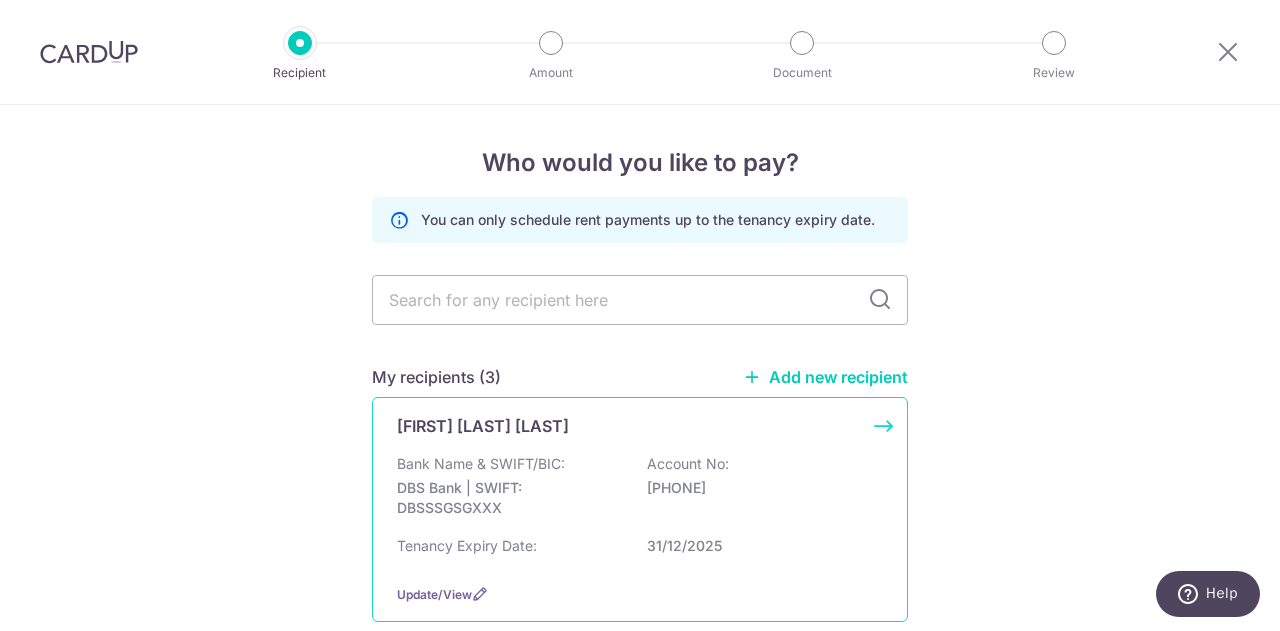 click on "Bank Name & SWIFT/BIC:" at bounding box center (481, 464) 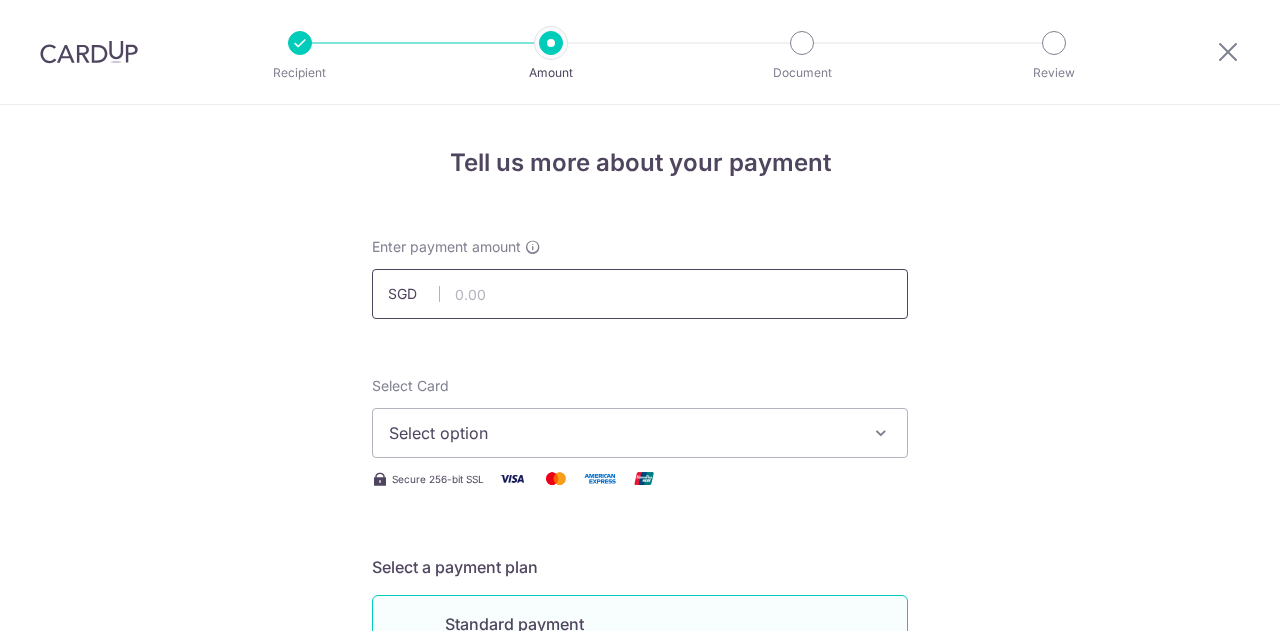 scroll, scrollTop: 0, scrollLeft: 0, axis: both 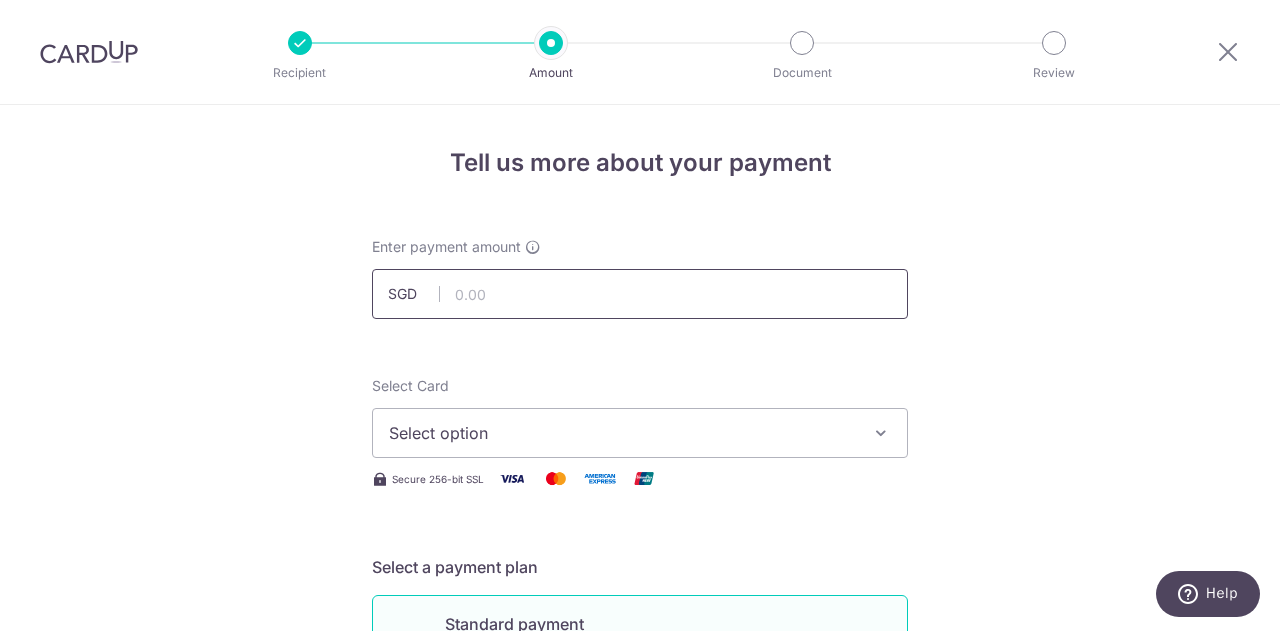 click at bounding box center [640, 294] 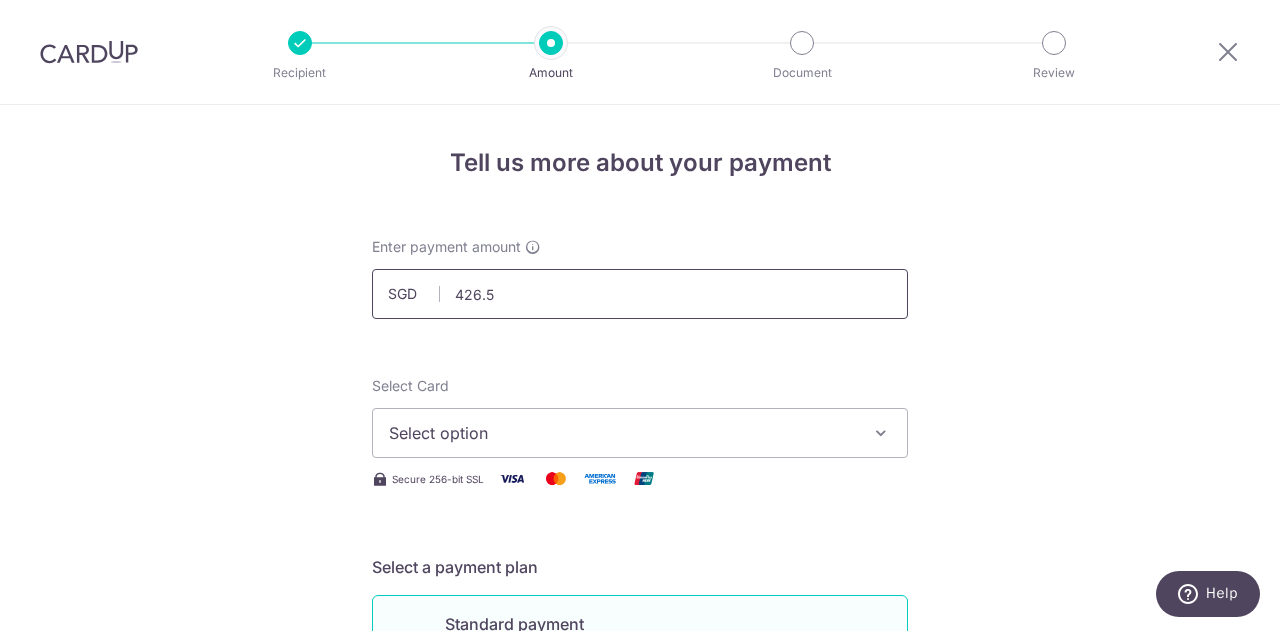 type on "426.53" 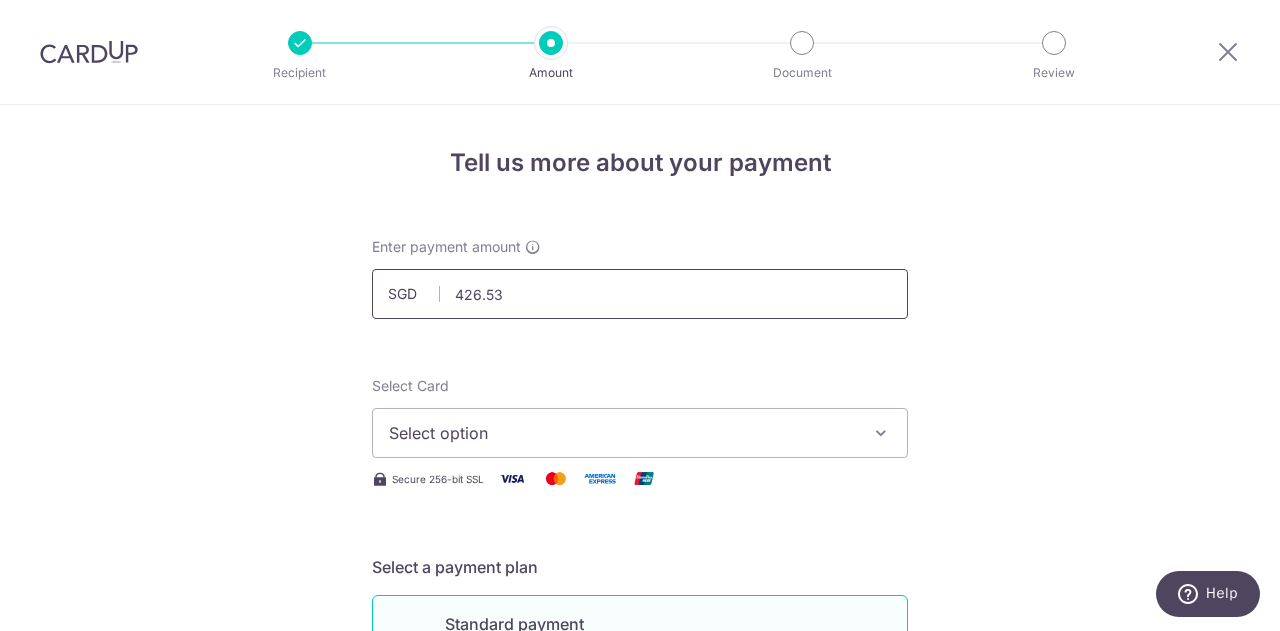 click on "426.53" at bounding box center (640, 294) 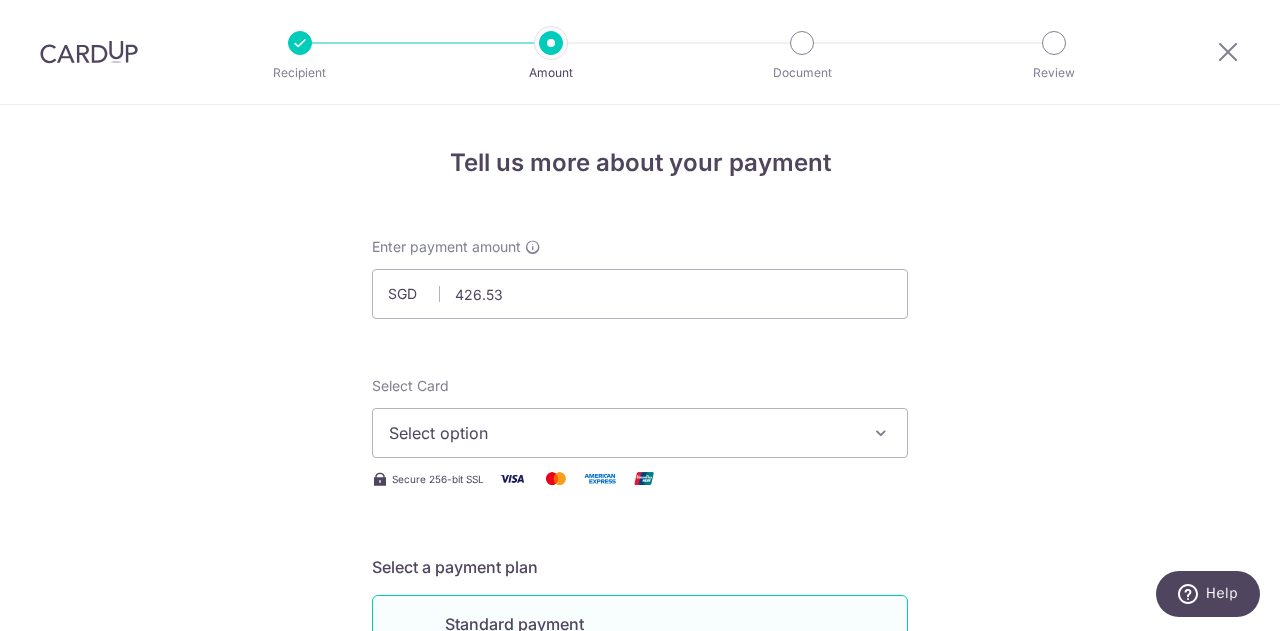 click on "Enter payment amount
SGD
426.53
426.53
Select Card
Select option
Add credit card
Your Cards
**** 0303
**** 3006
**** 7427
**** 6123
**** 2253
**** 7724
Secure 256-bit SSL
Text
New card details" at bounding box center (640, 1028) 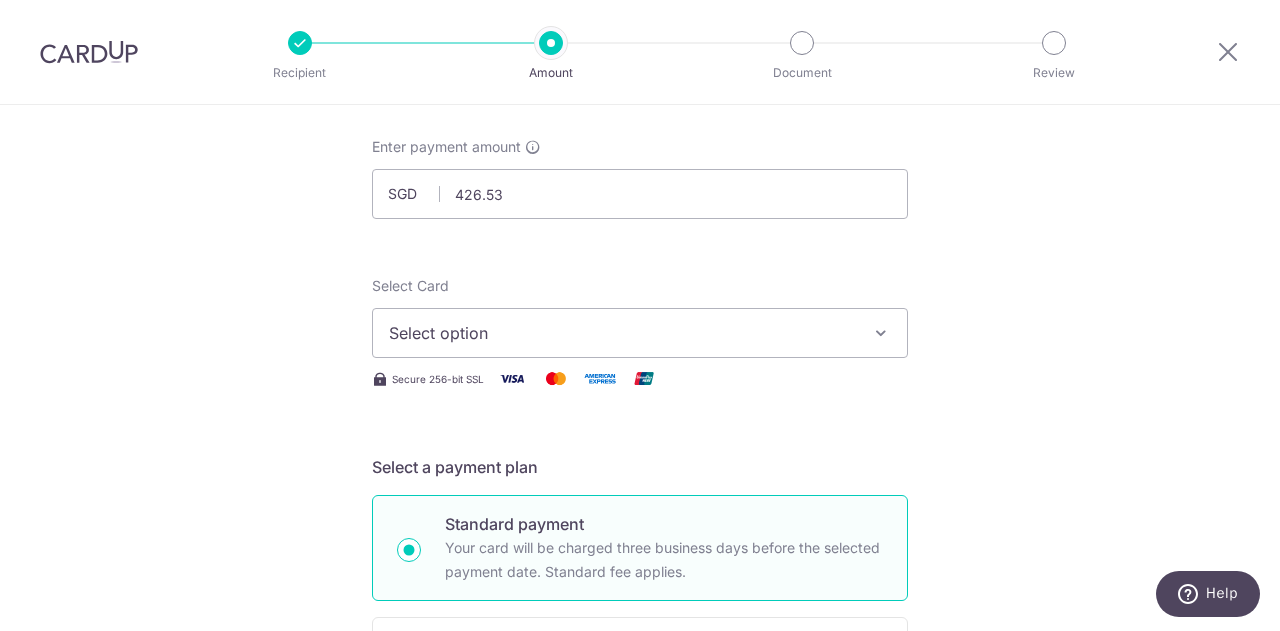 click on "Select option" at bounding box center [640, 333] 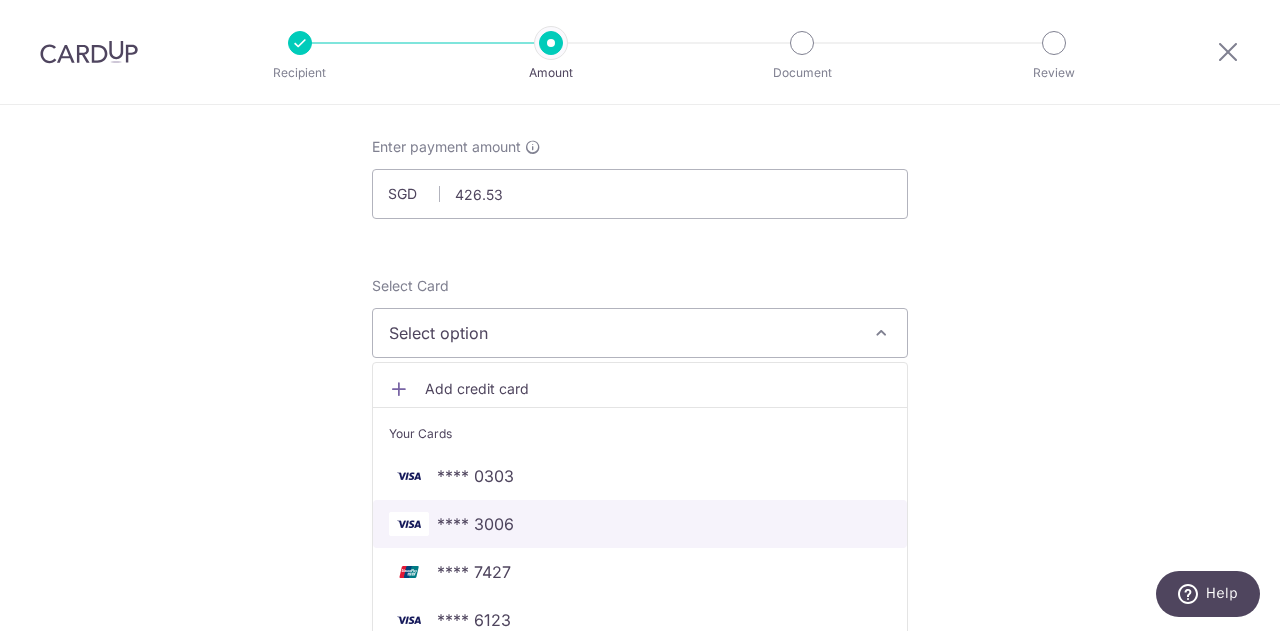 click on "**** 3006" at bounding box center (475, 524) 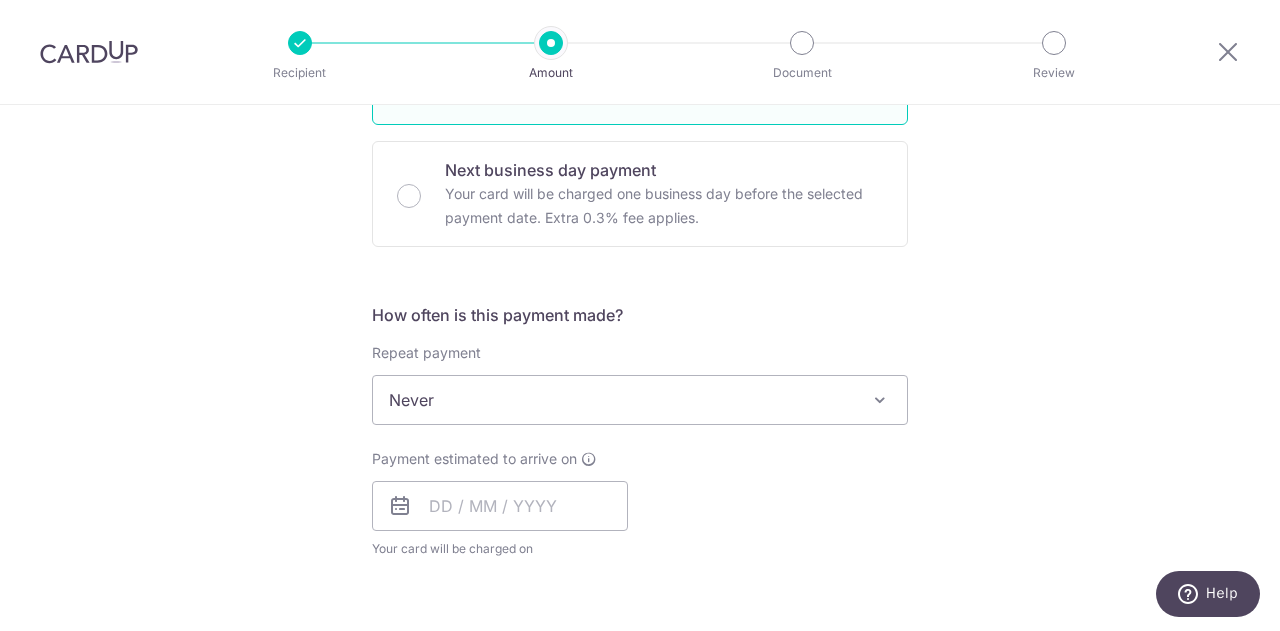 scroll, scrollTop: 700, scrollLeft: 0, axis: vertical 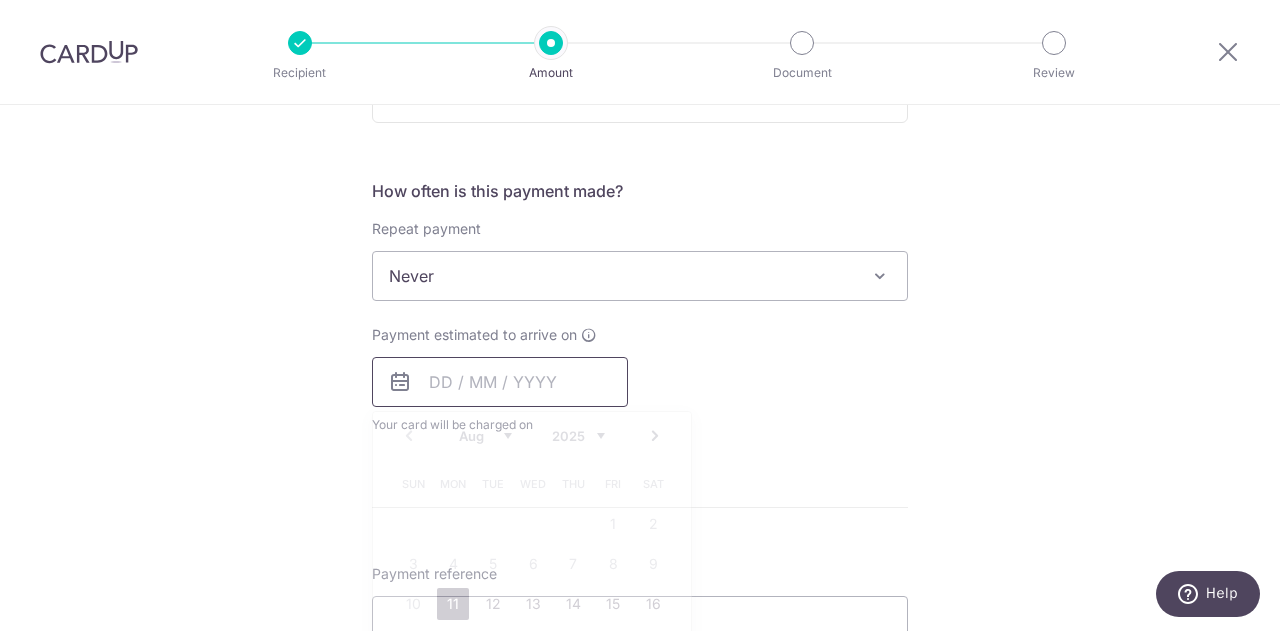 click at bounding box center (500, 382) 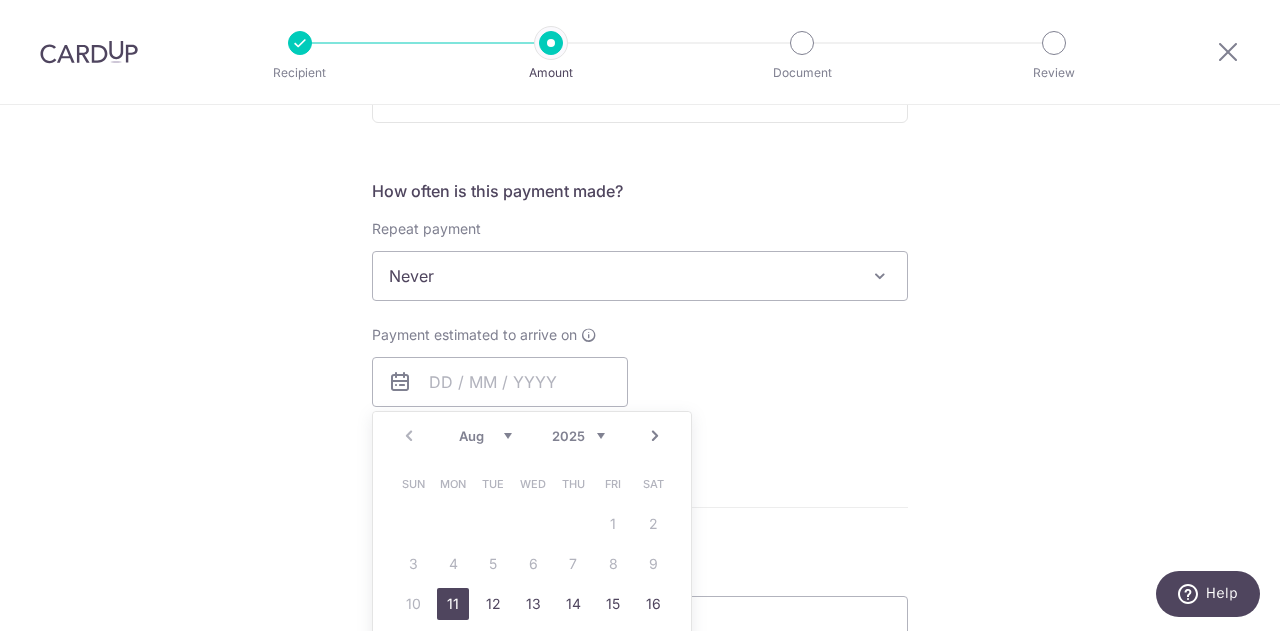 click on "11" at bounding box center (453, 604) 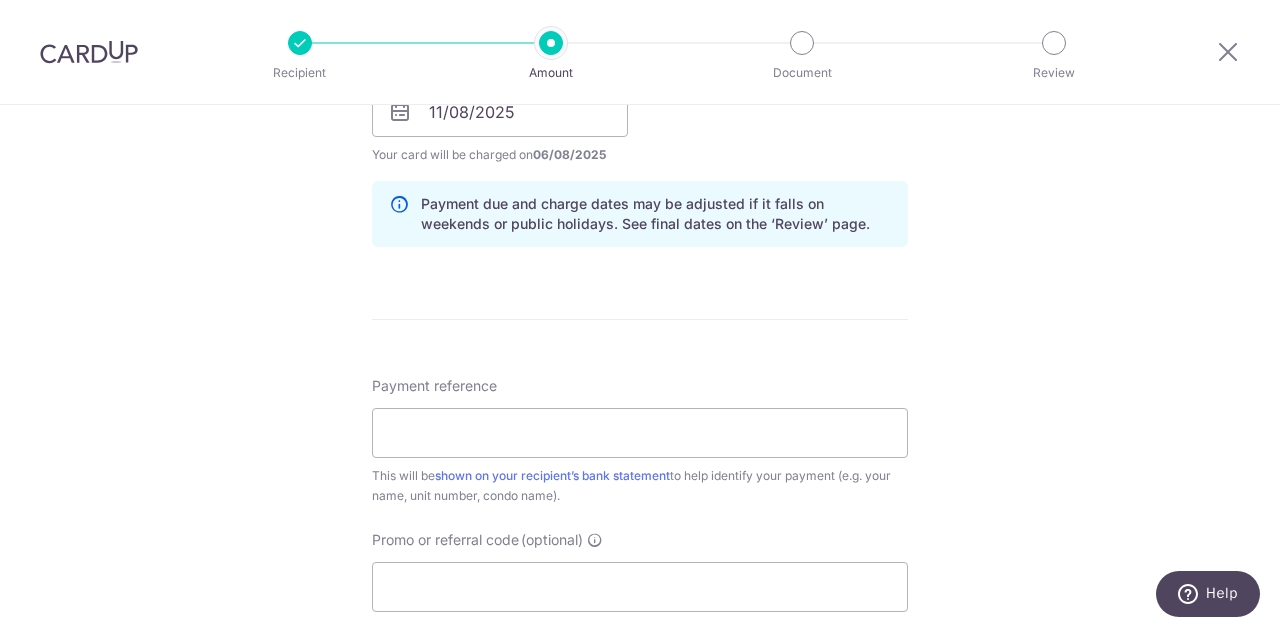scroll, scrollTop: 1000, scrollLeft: 0, axis: vertical 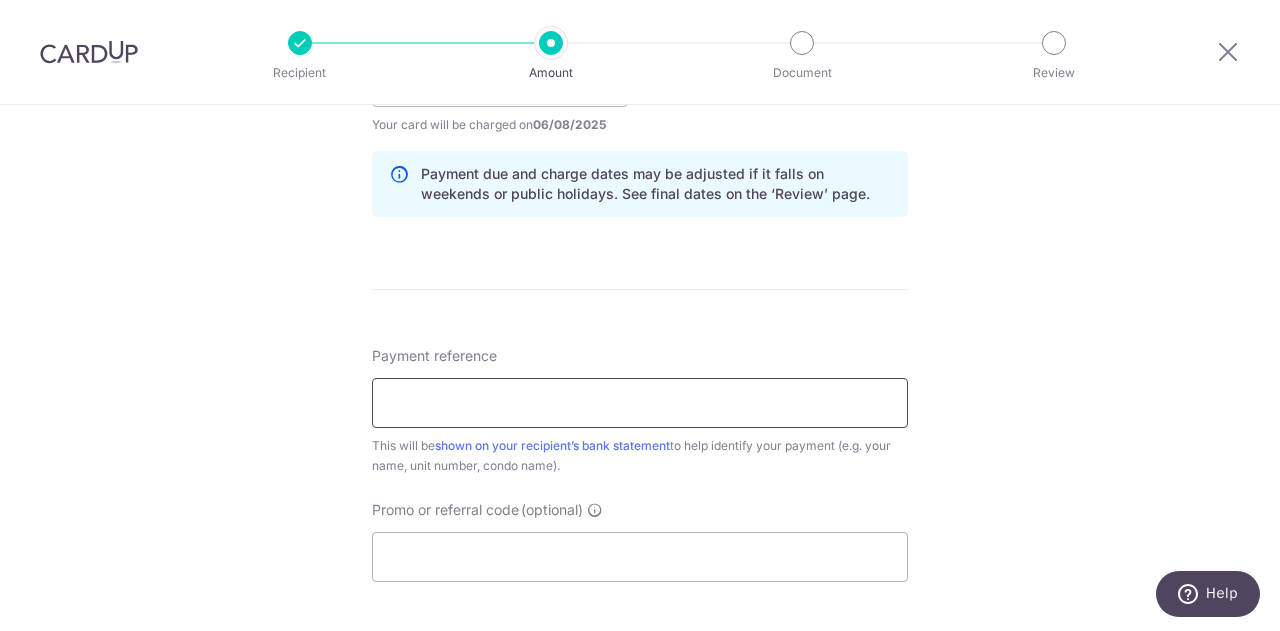 click on "Payment reference" at bounding box center (640, 403) 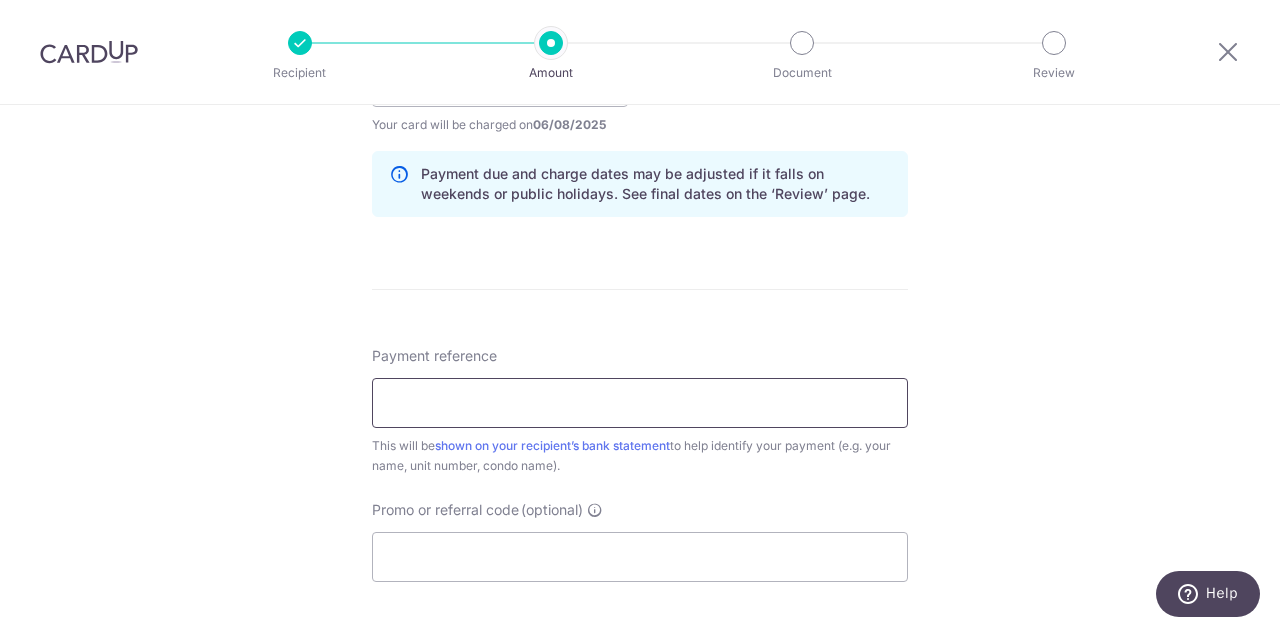 type on "Rental Chim [LAST]" 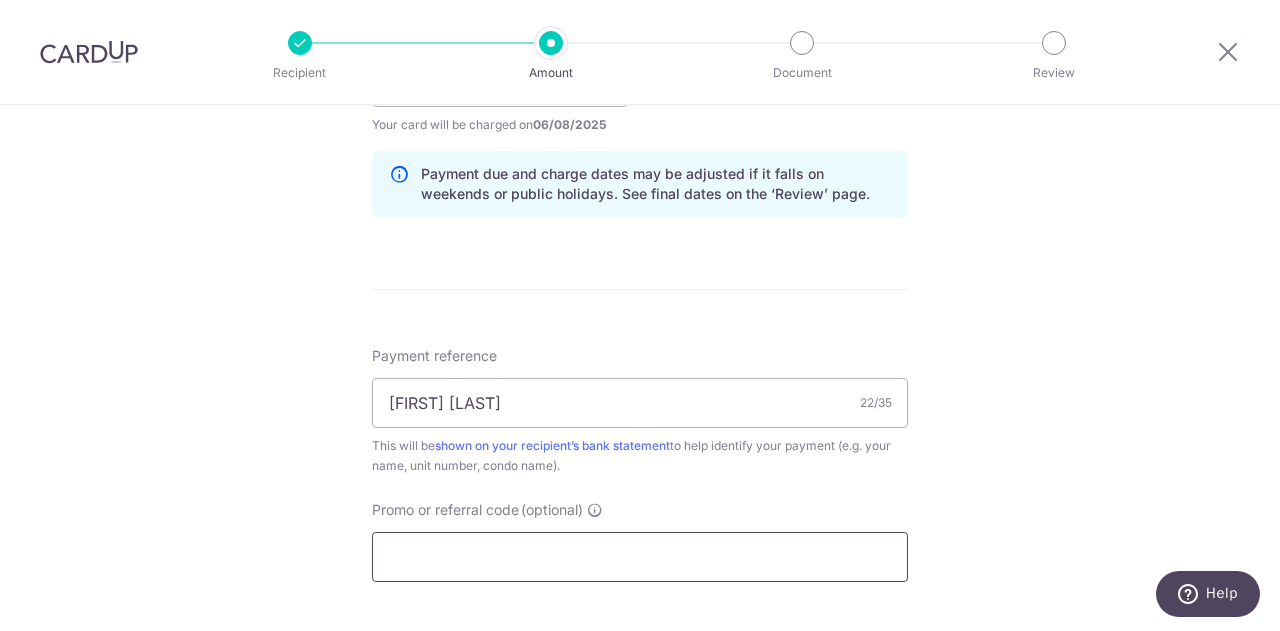 click on "Promo or referral code
(optional)" at bounding box center (640, 557) 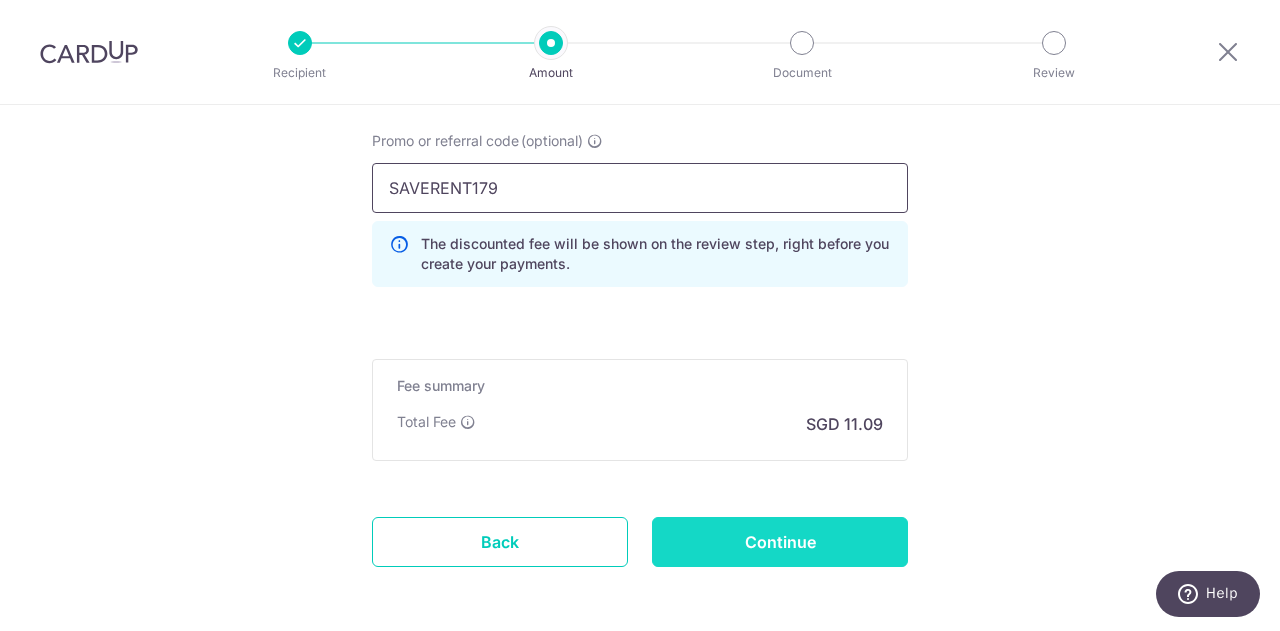 scroll, scrollTop: 1449, scrollLeft: 0, axis: vertical 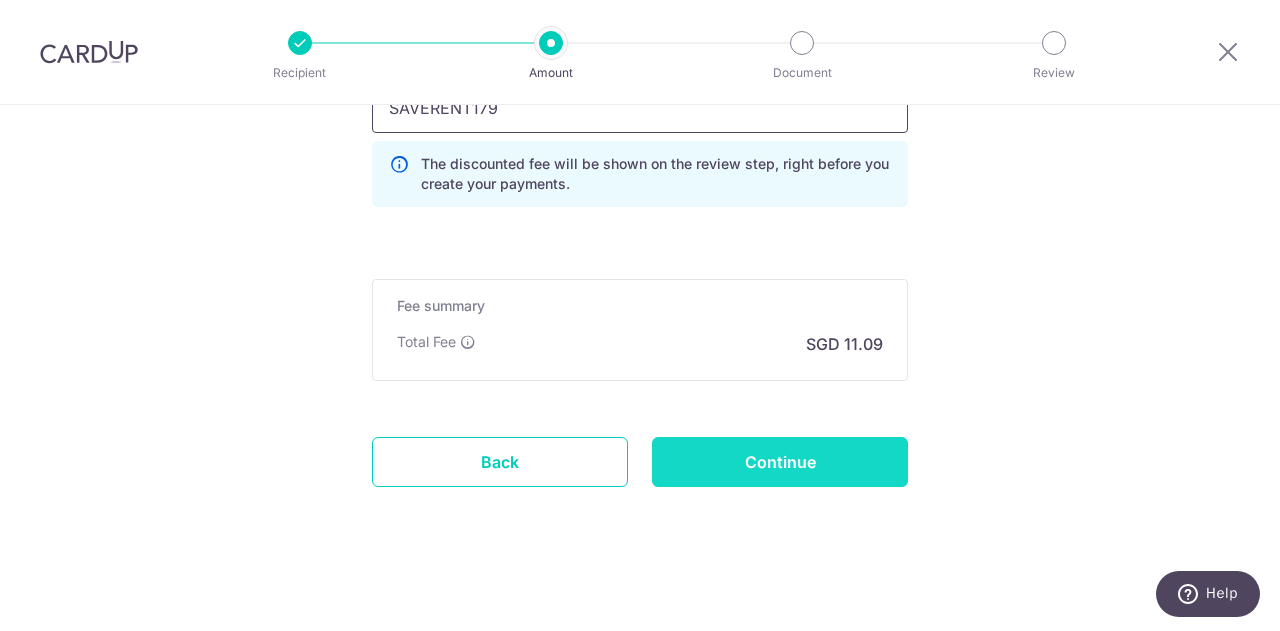 type on "SAVERENT179" 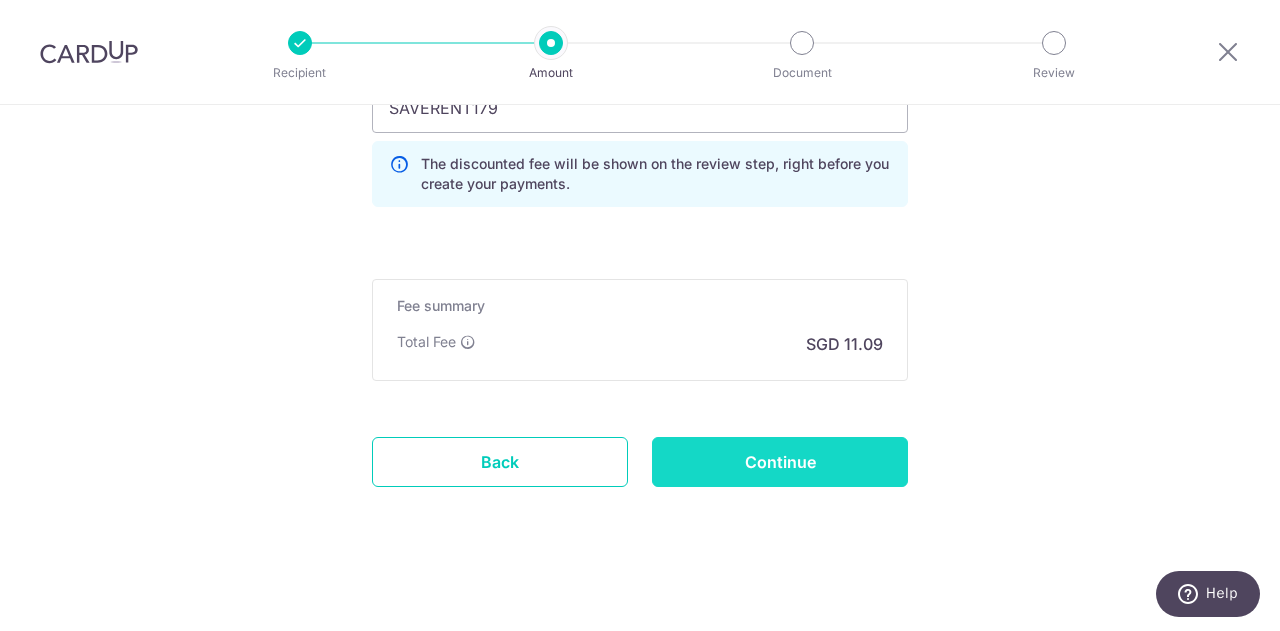 click on "Continue" at bounding box center (780, 462) 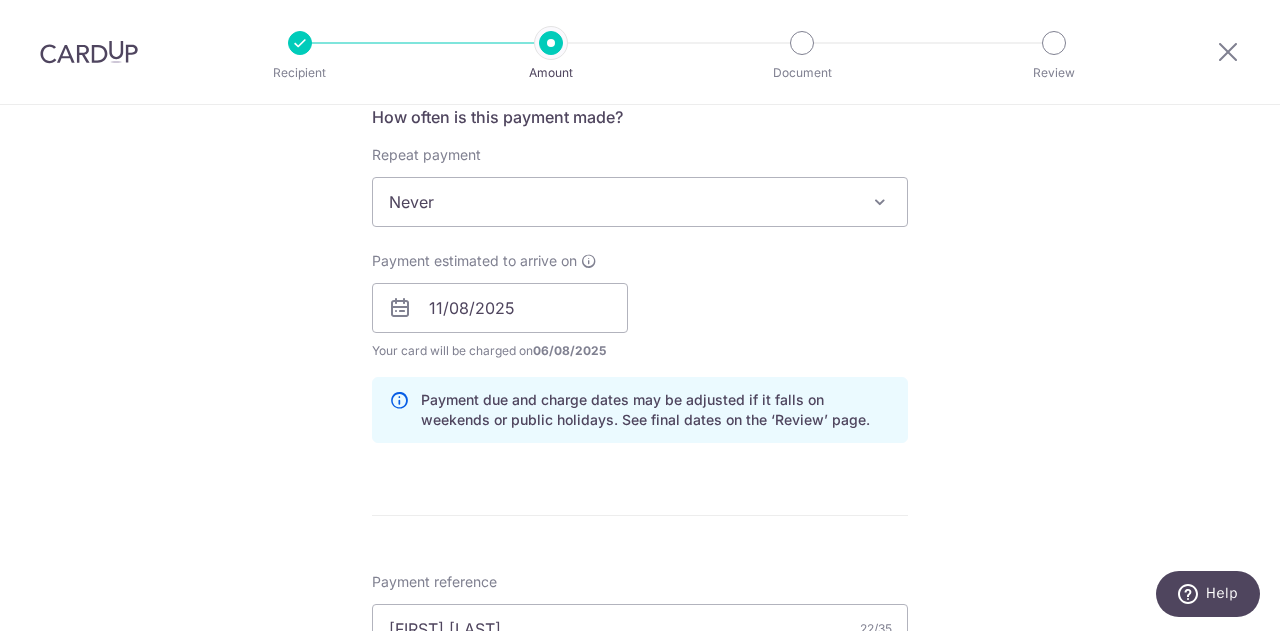 scroll, scrollTop: 749, scrollLeft: 0, axis: vertical 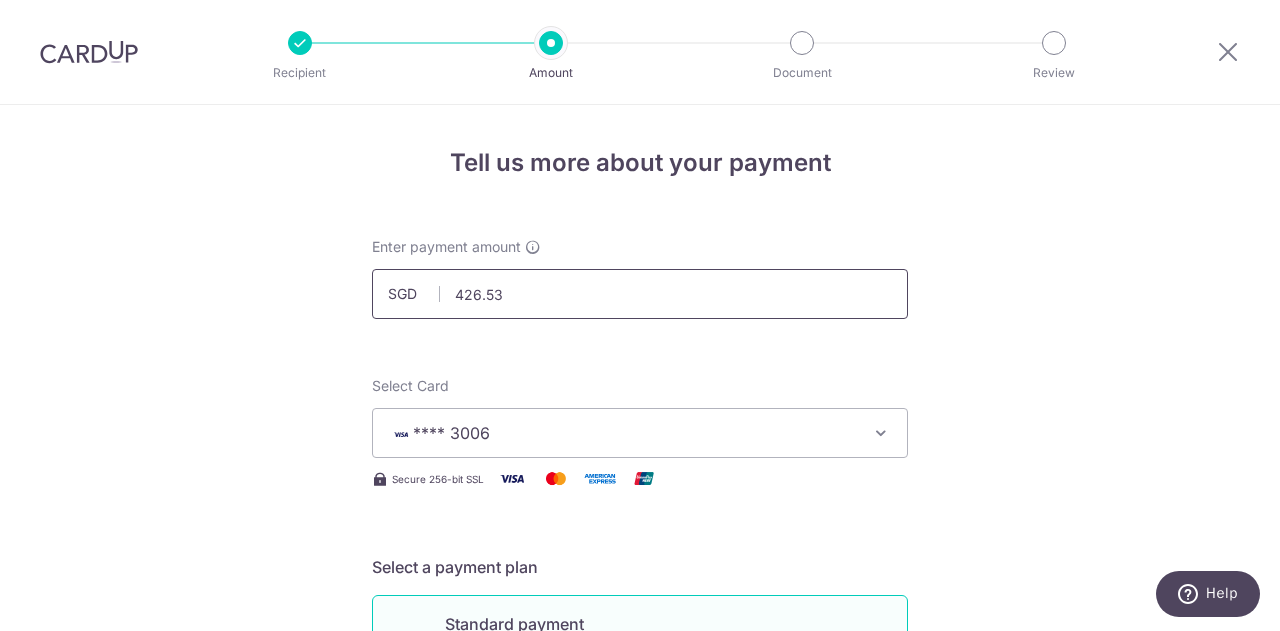 click on "426.53" at bounding box center [640, 294] 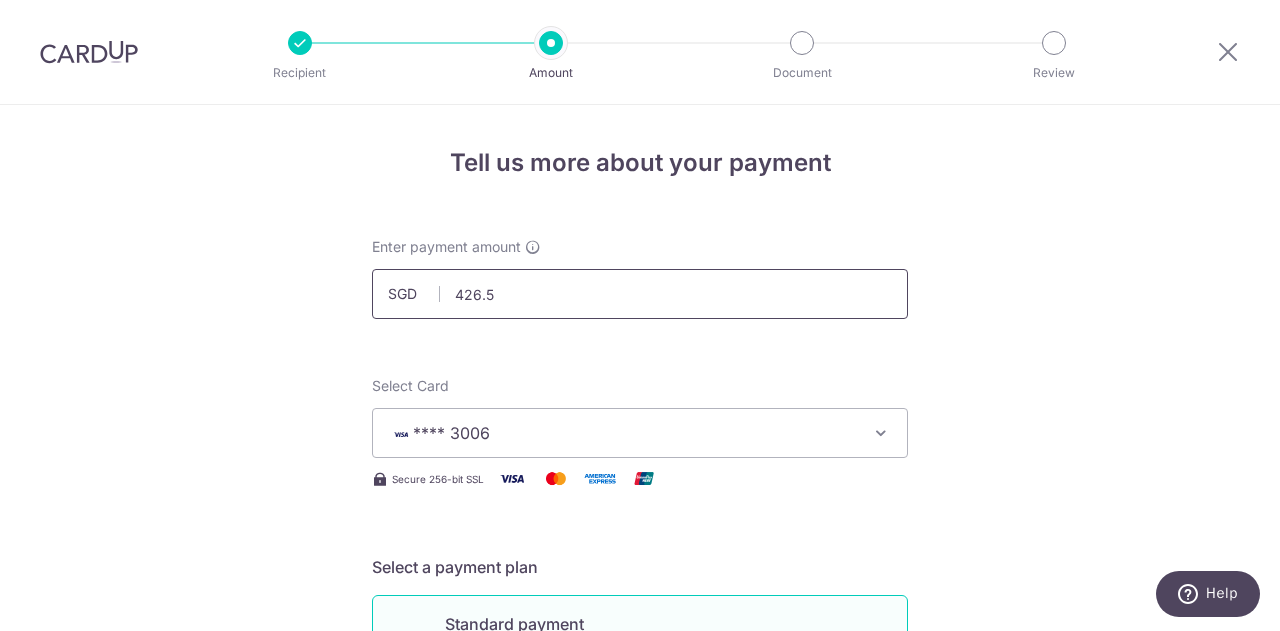 type on "426.54" 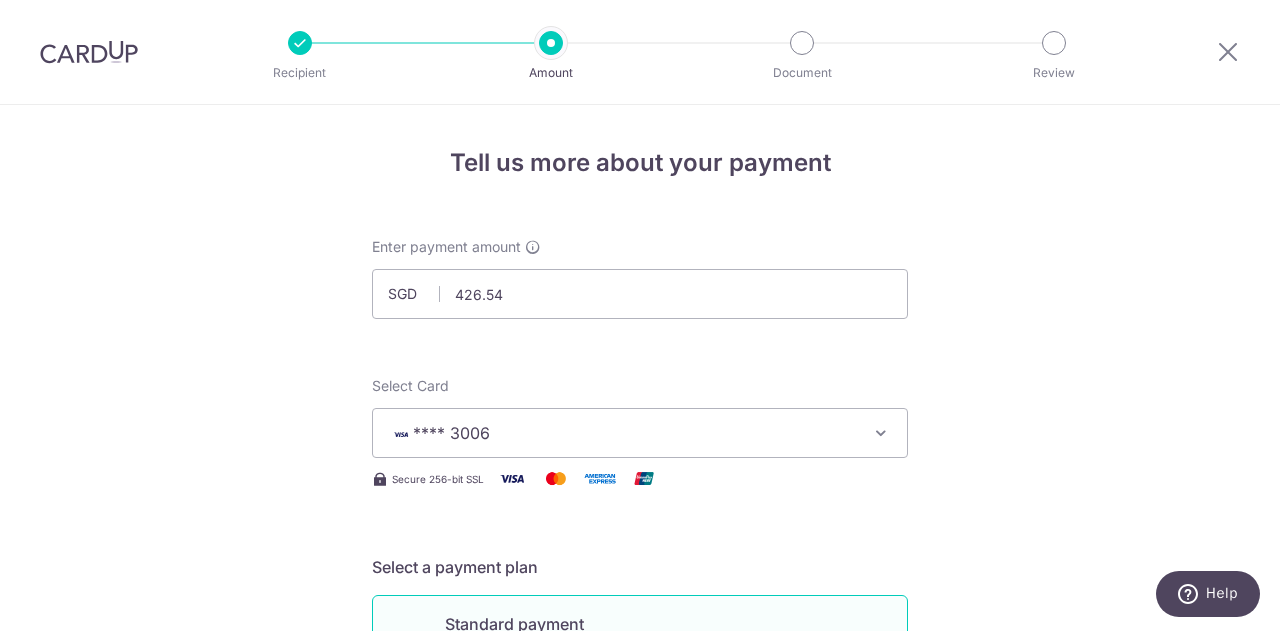 click on "Enter payment amount
SGD
[AMOUNT]
[AMOUNT]
Select Card
**** [LAST_FOUR_DIGITS]
Add credit card
Your Cards
**** [LAST_FOUR_DIGITS]
**** [LAST_FOUR_DIGITS]
**** [LAST_FOUR_DIGITS]
**** [LAST_FOUR_DIGITS]
**** [LAST_FOUR_DIGITS]
**** [LAST_FOUR_DIGITS]
Secure 256-bit SSL
Text
New card details" at bounding box center (640, 1114) 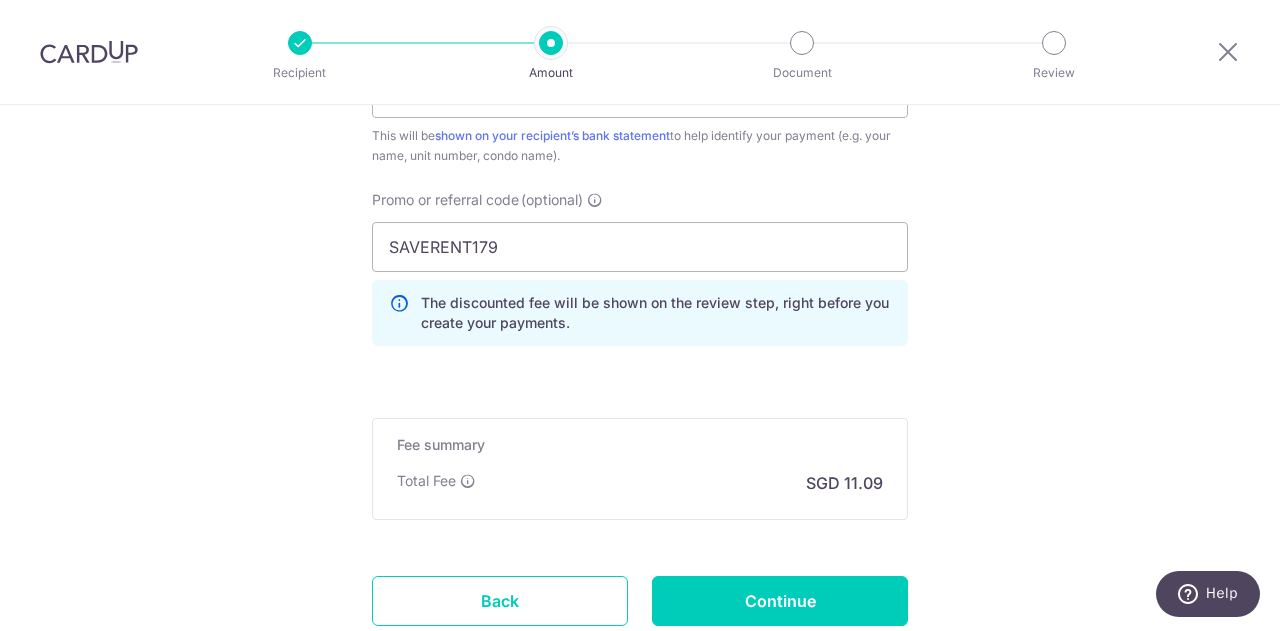 scroll, scrollTop: 1449, scrollLeft: 0, axis: vertical 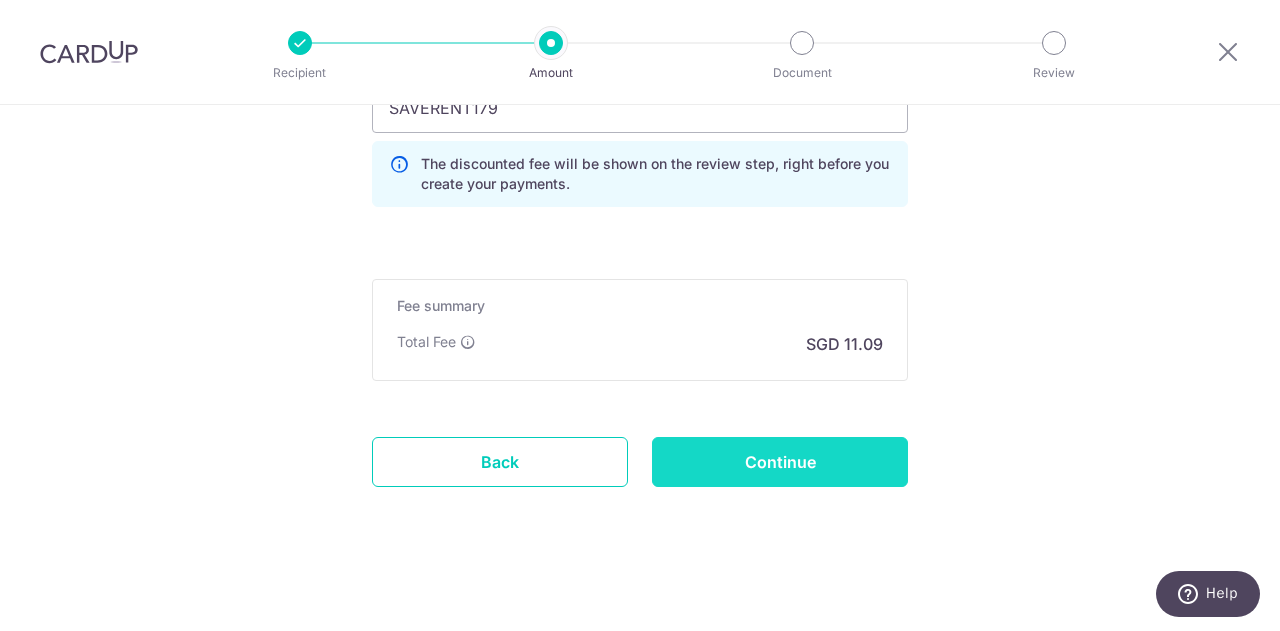 click on "Continue" at bounding box center (780, 462) 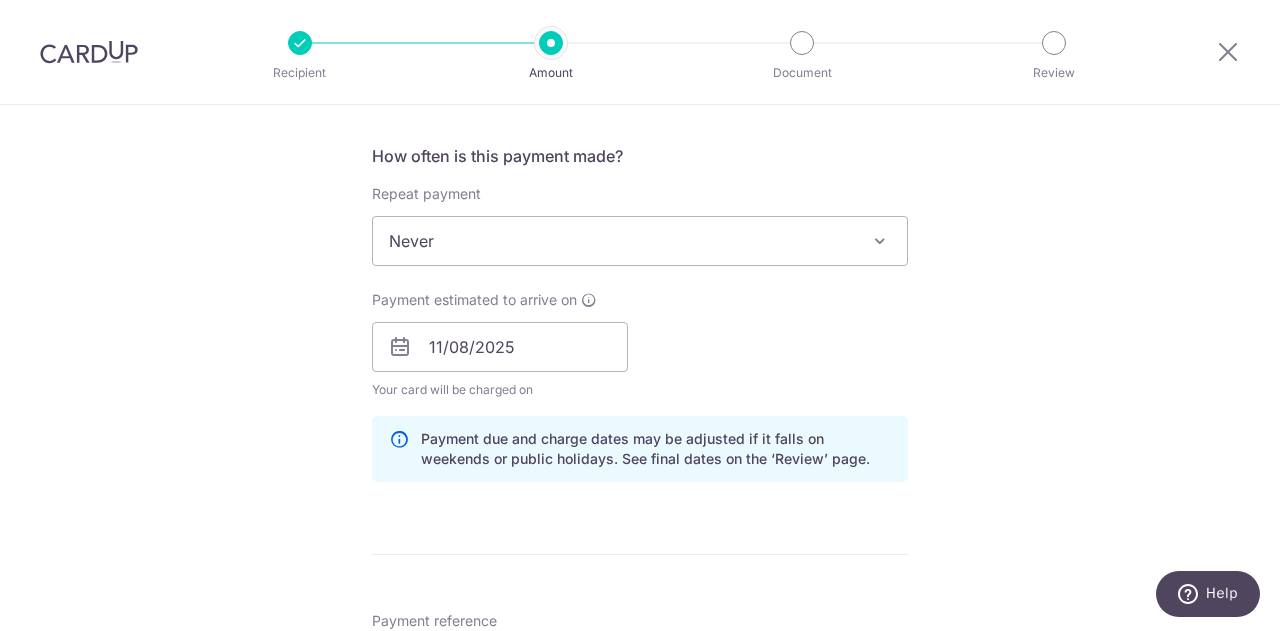 scroll, scrollTop: 649, scrollLeft: 0, axis: vertical 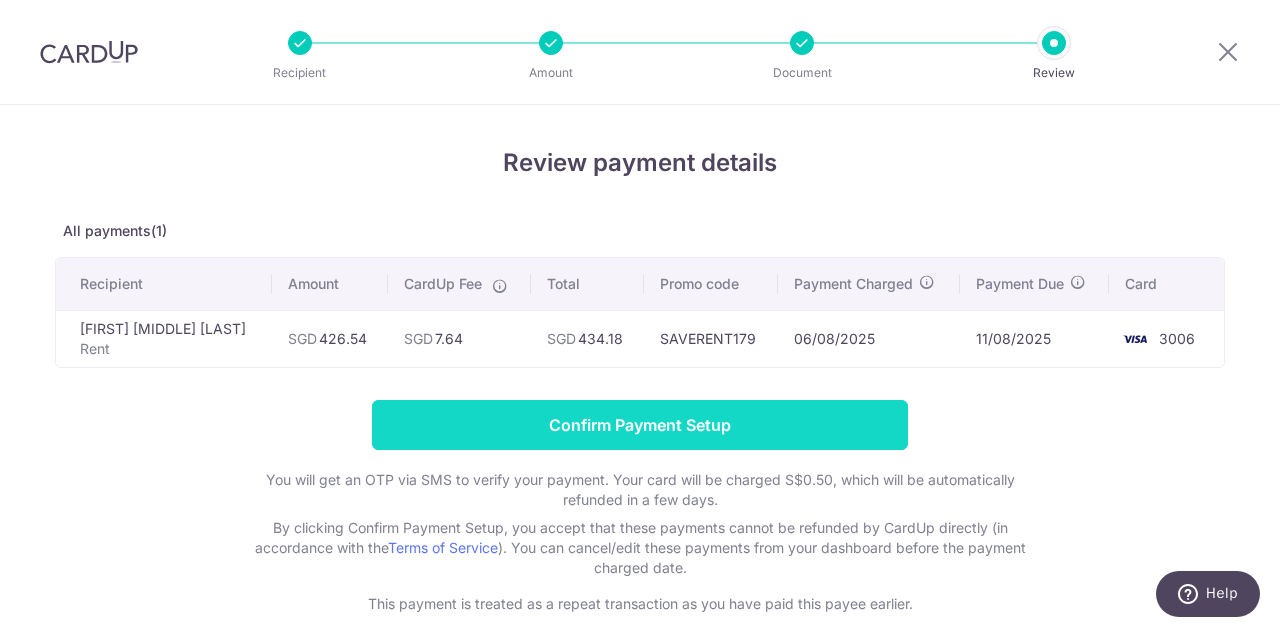 click on "Confirm Payment Setup" at bounding box center (640, 425) 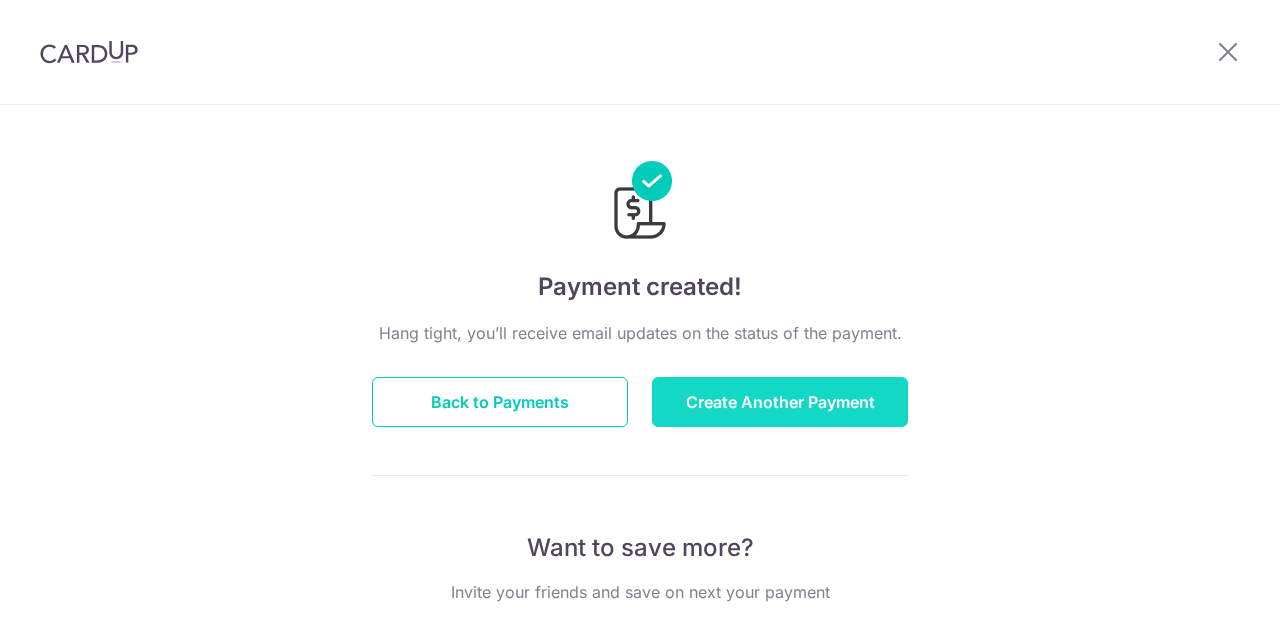 scroll, scrollTop: 0, scrollLeft: 0, axis: both 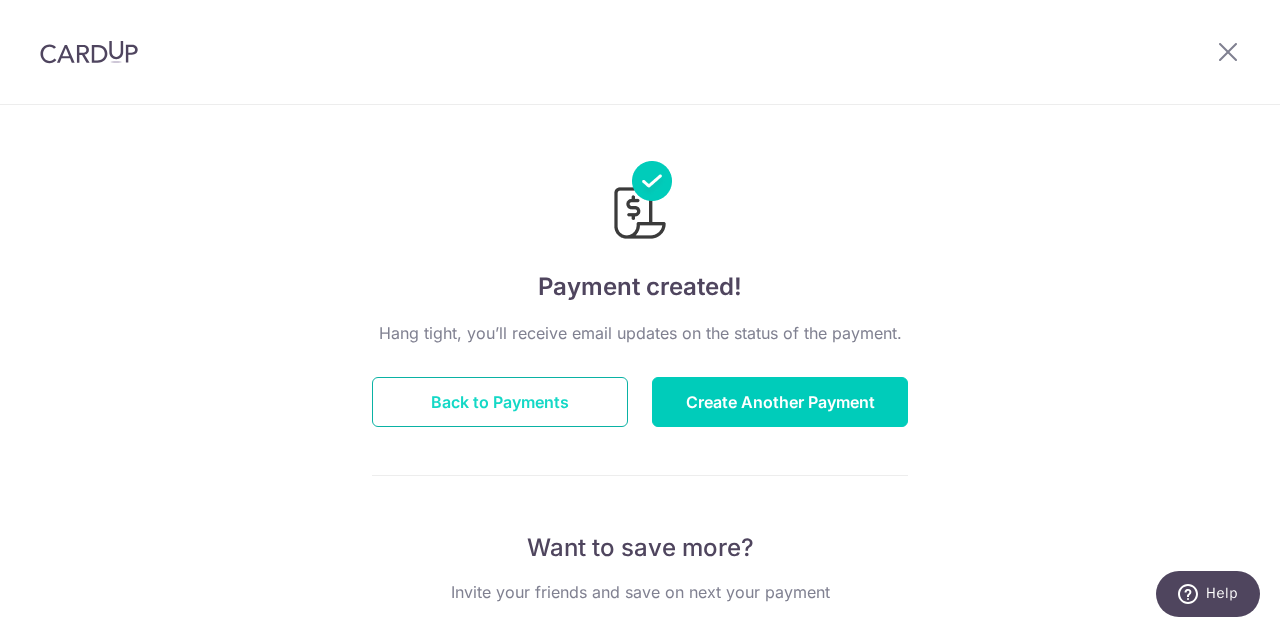 click on "Back to Payments" at bounding box center [500, 402] 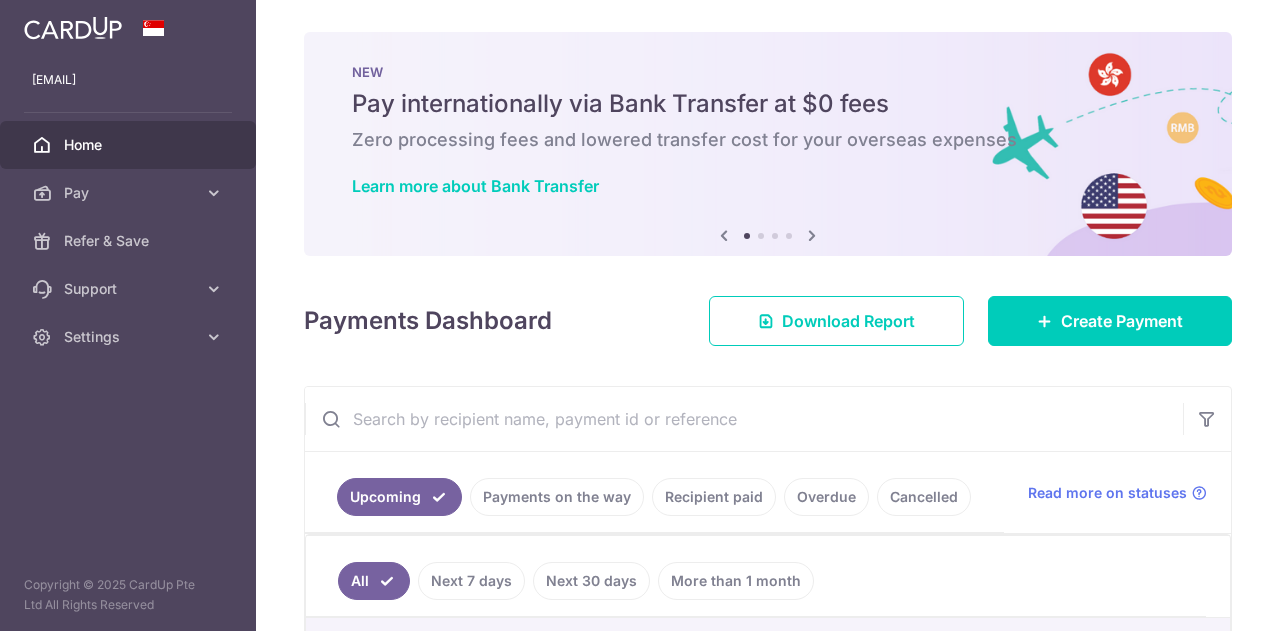 scroll, scrollTop: 0, scrollLeft: 0, axis: both 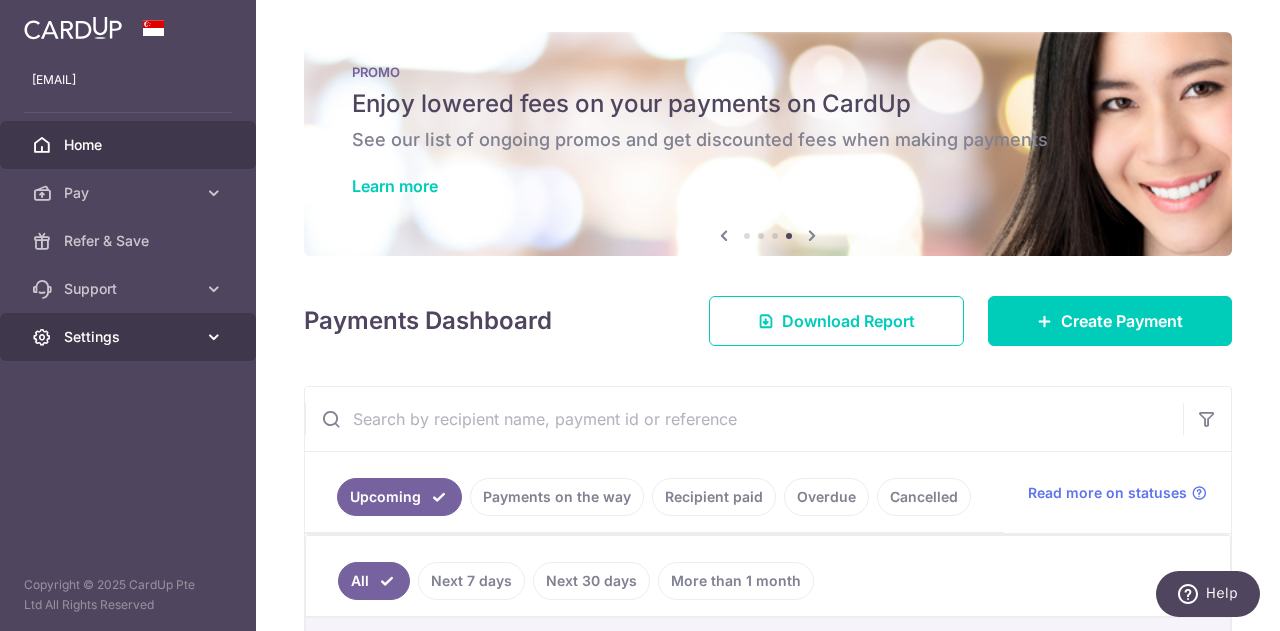 click on "Settings" at bounding box center (130, 337) 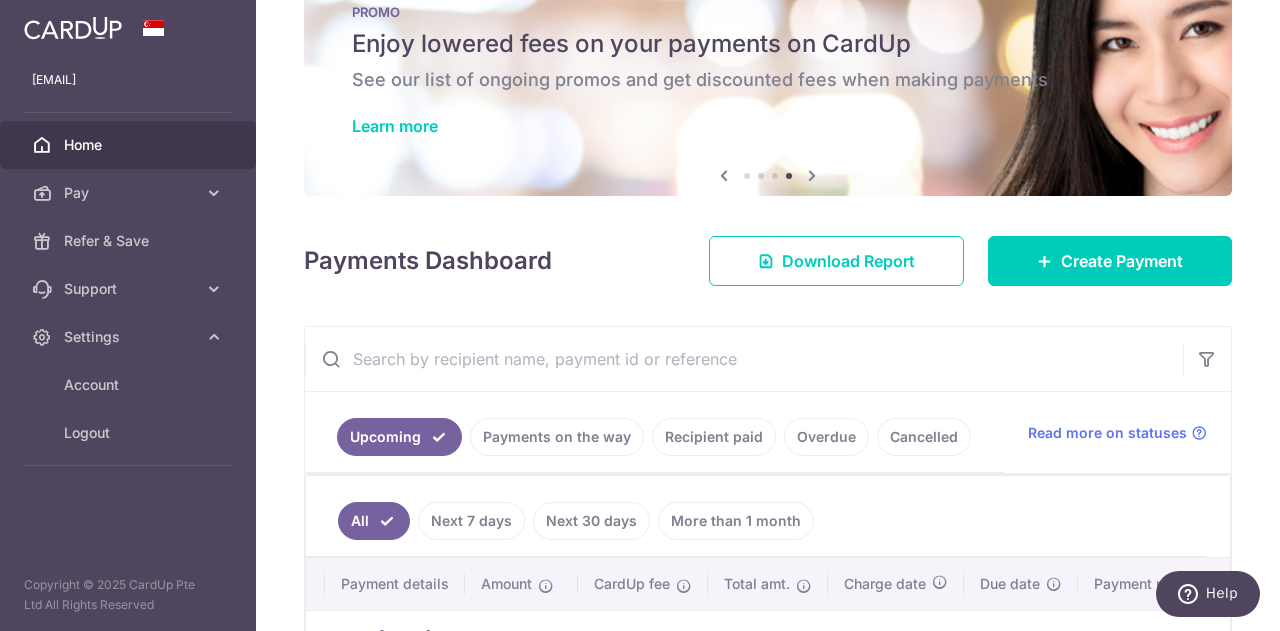 scroll, scrollTop: 0, scrollLeft: 0, axis: both 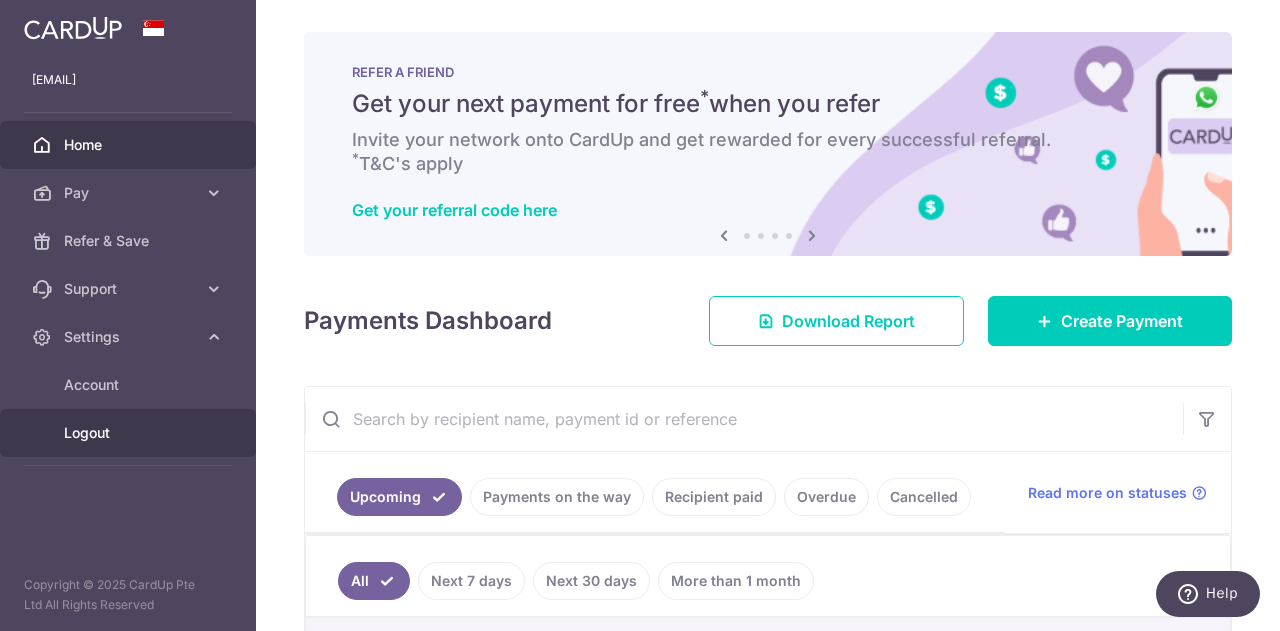 click on "Logout" at bounding box center [130, 433] 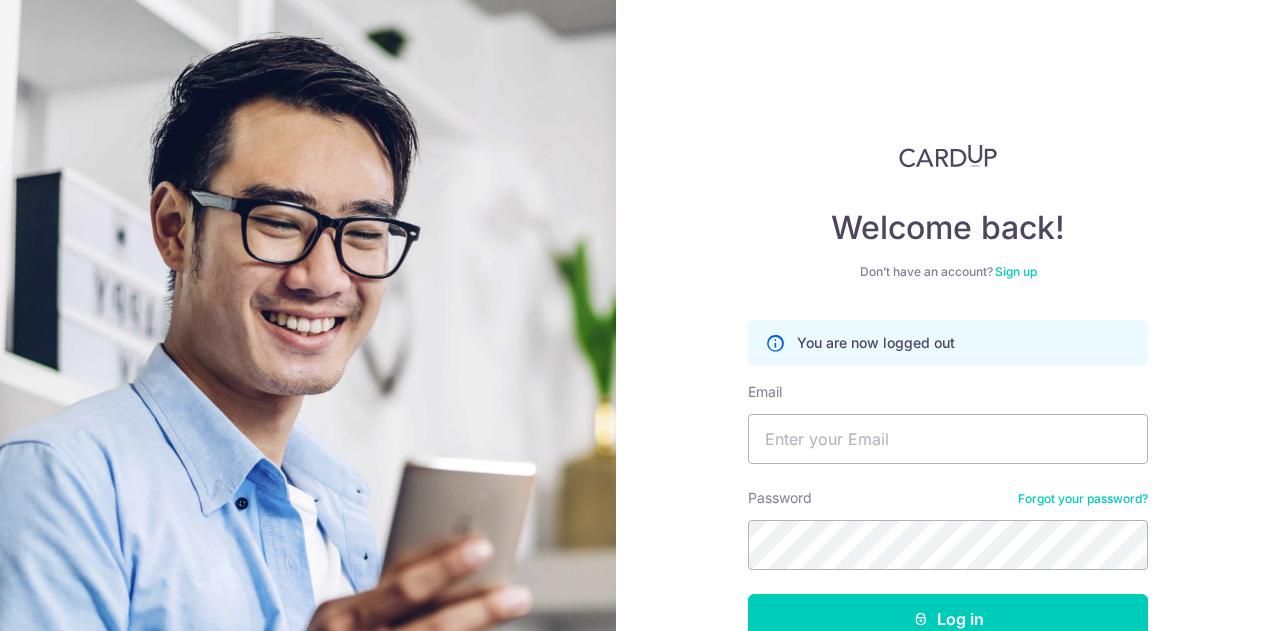 scroll, scrollTop: 0, scrollLeft: 0, axis: both 